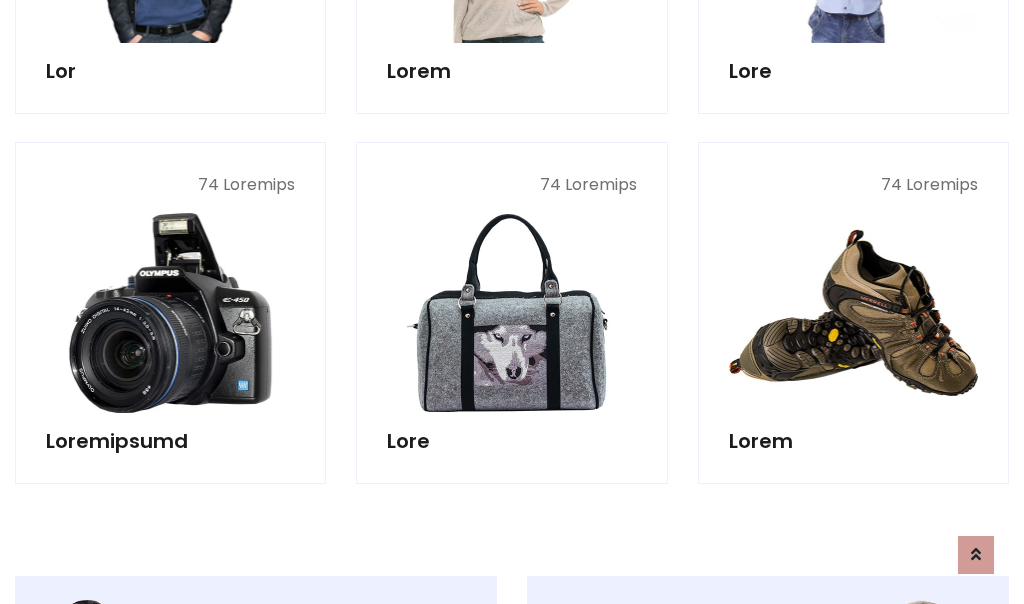 scroll, scrollTop: 853, scrollLeft: 0, axis: vertical 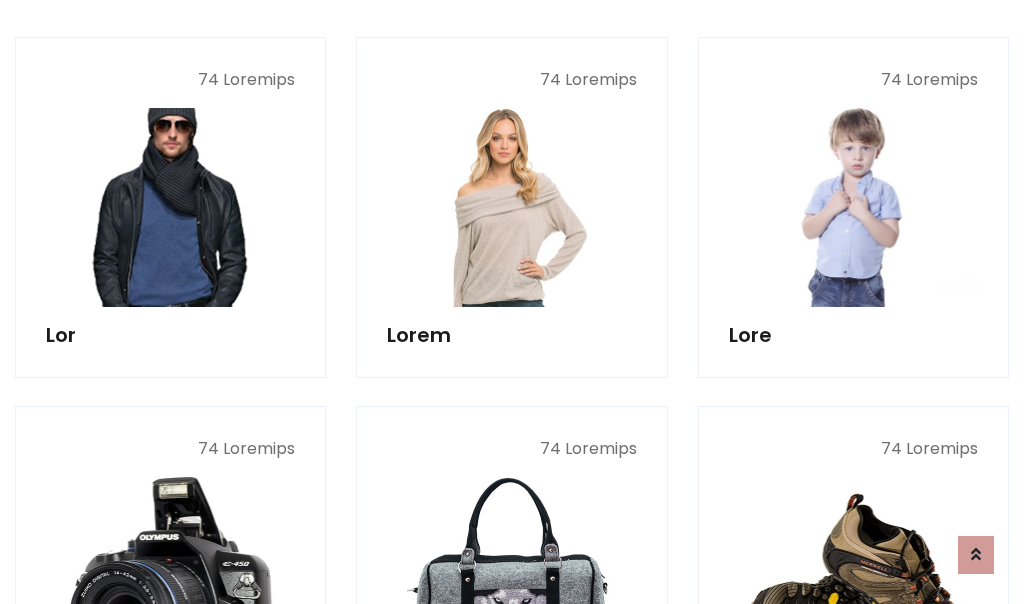 click at bounding box center (170, 207) 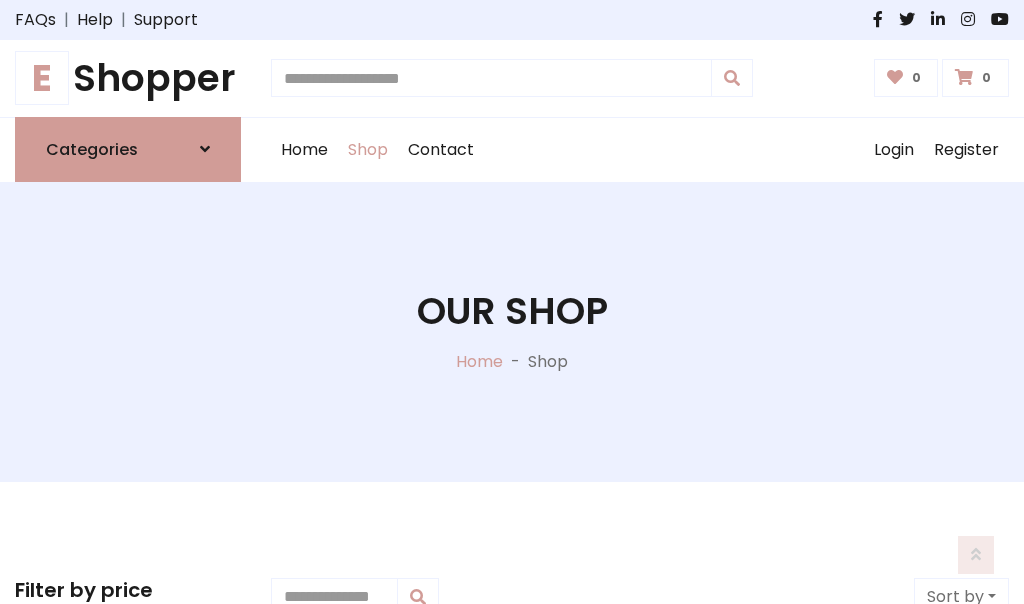 scroll, scrollTop: 807, scrollLeft: 0, axis: vertical 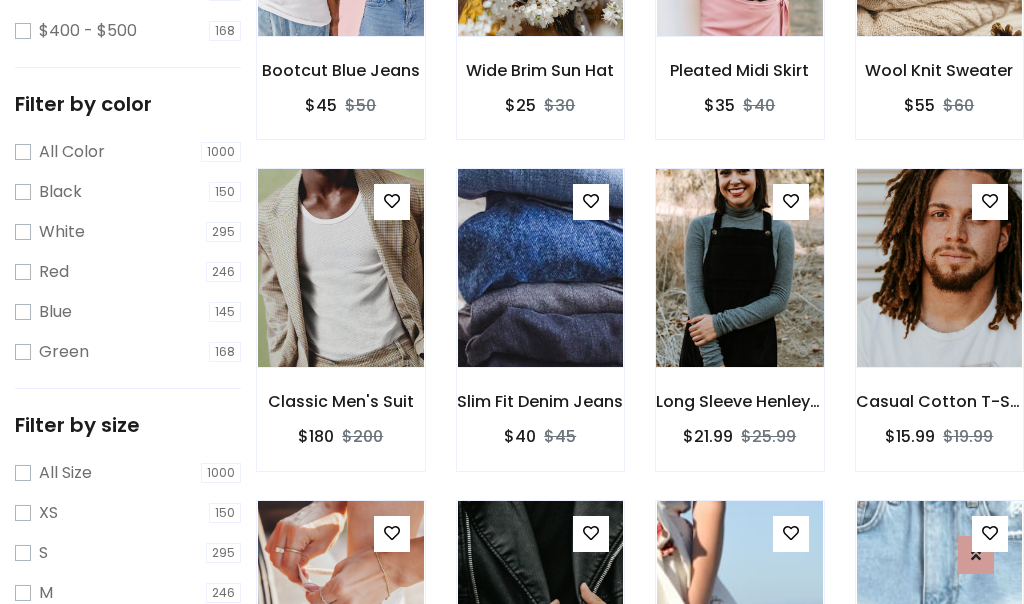 click at bounding box center [739, 268] 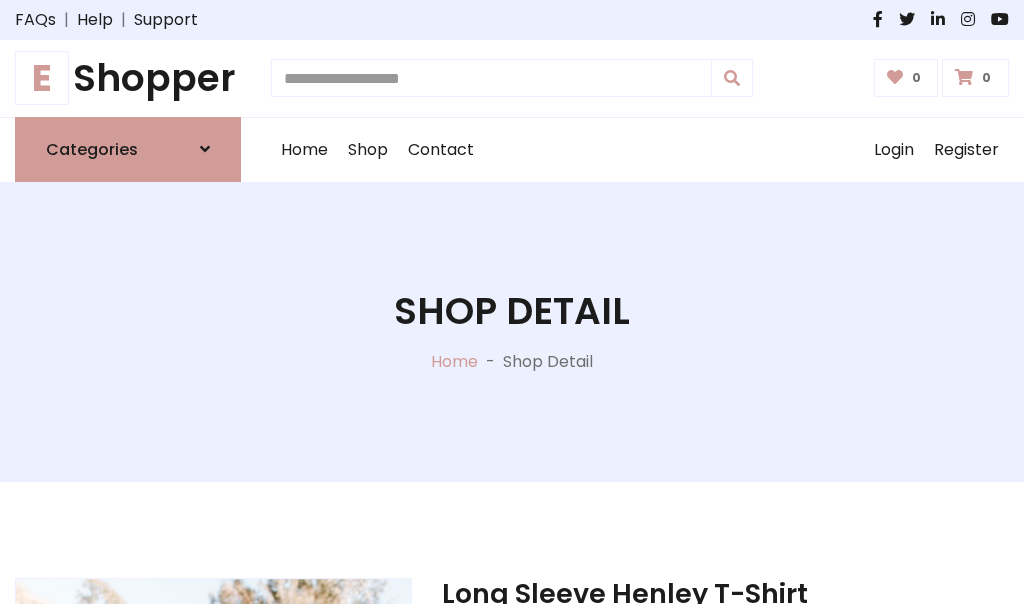 scroll, scrollTop: 0, scrollLeft: 0, axis: both 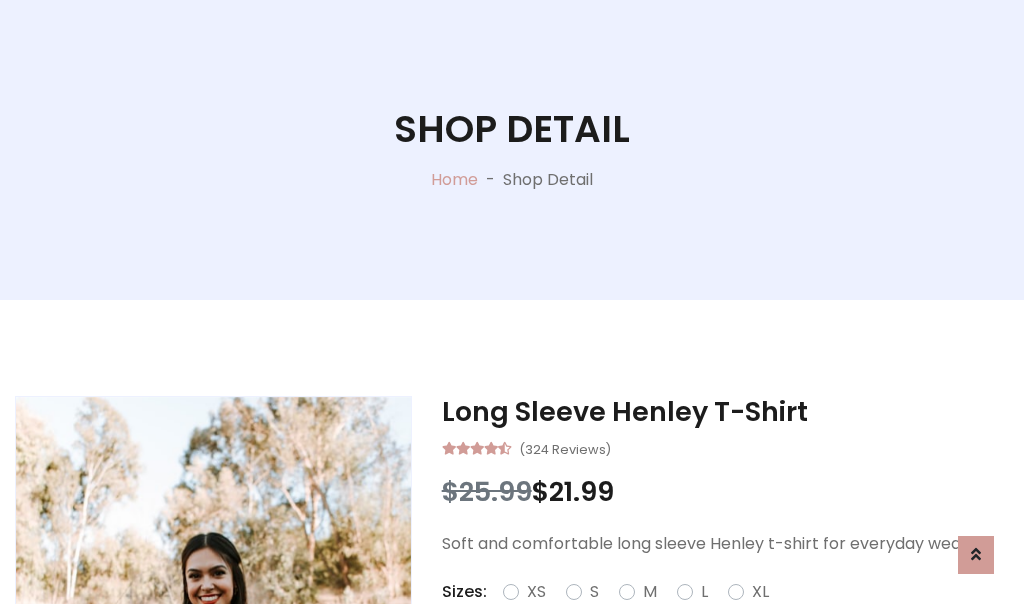 click on "Red" at bounding box center (732, 616) 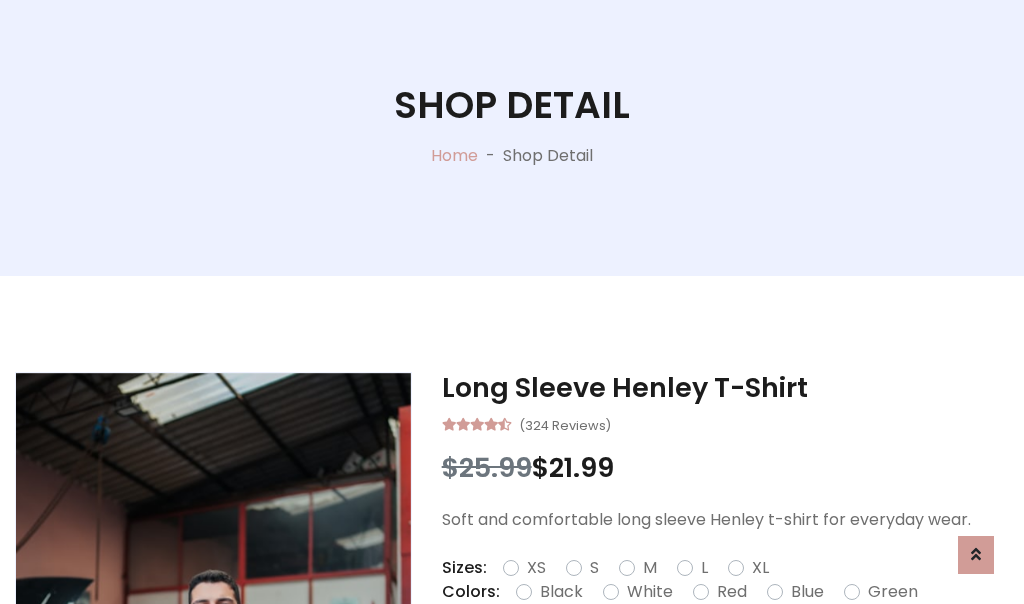 click on "Add To Cart" at bounding box center [663, 655] 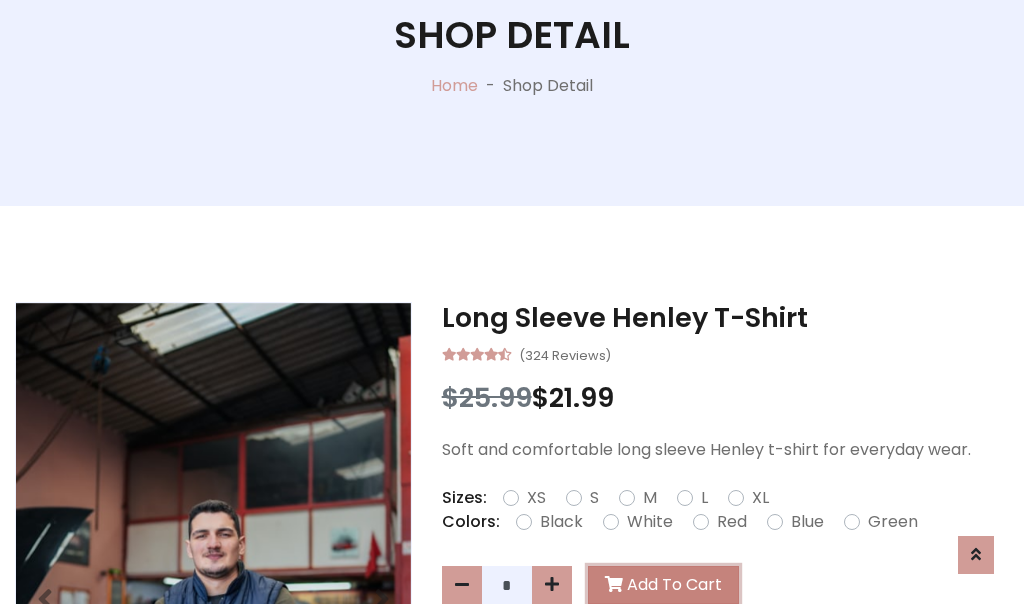 scroll, scrollTop: 0, scrollLeft: 0, axis: both 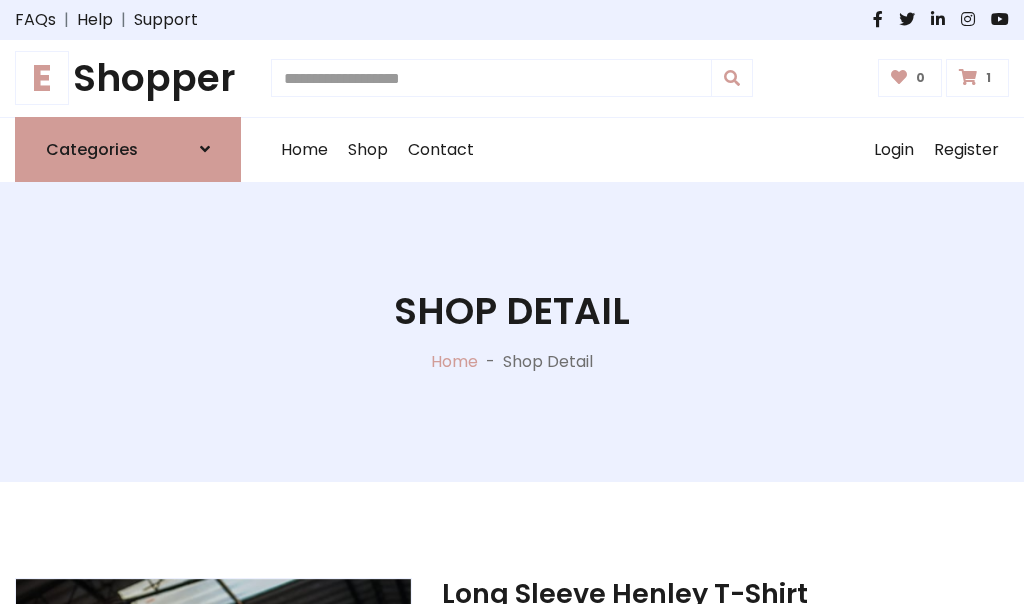 click at bounding box center (968, 77) 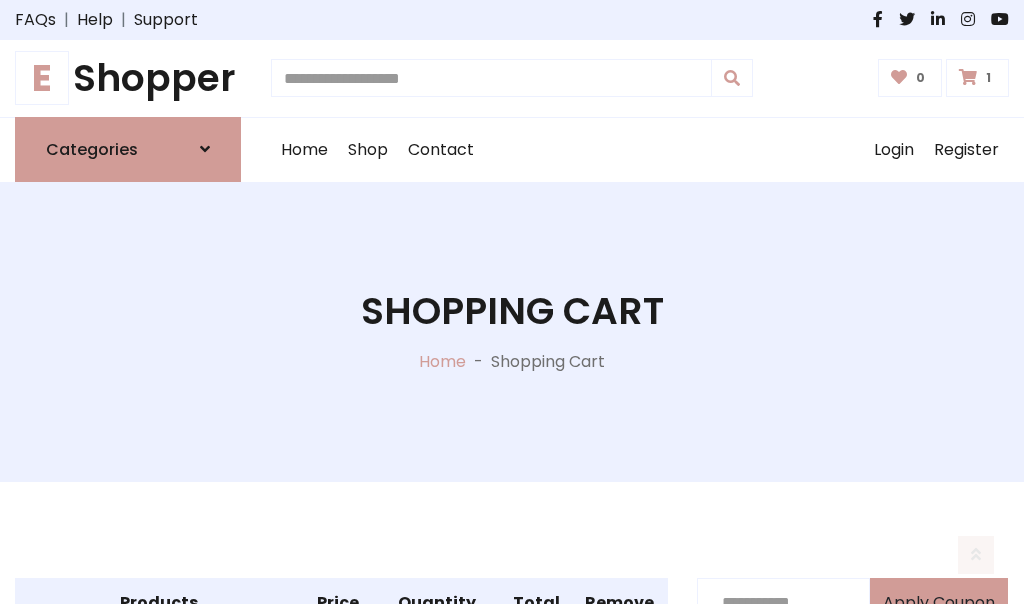 scroll, scrollTop: 474, scrollLeft: 0, axis: vertical 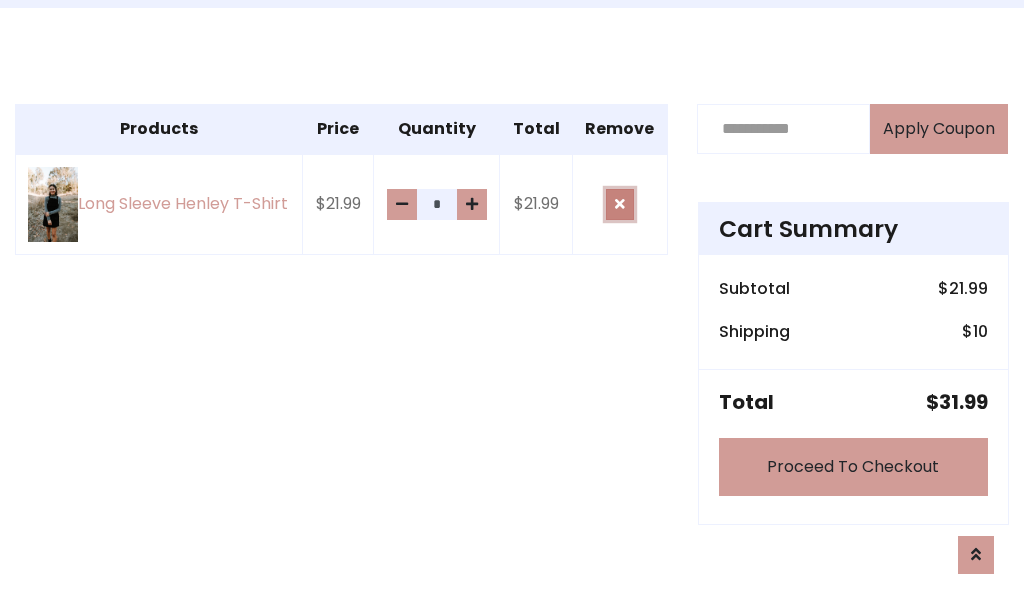 click at bounding box center (620, 204) 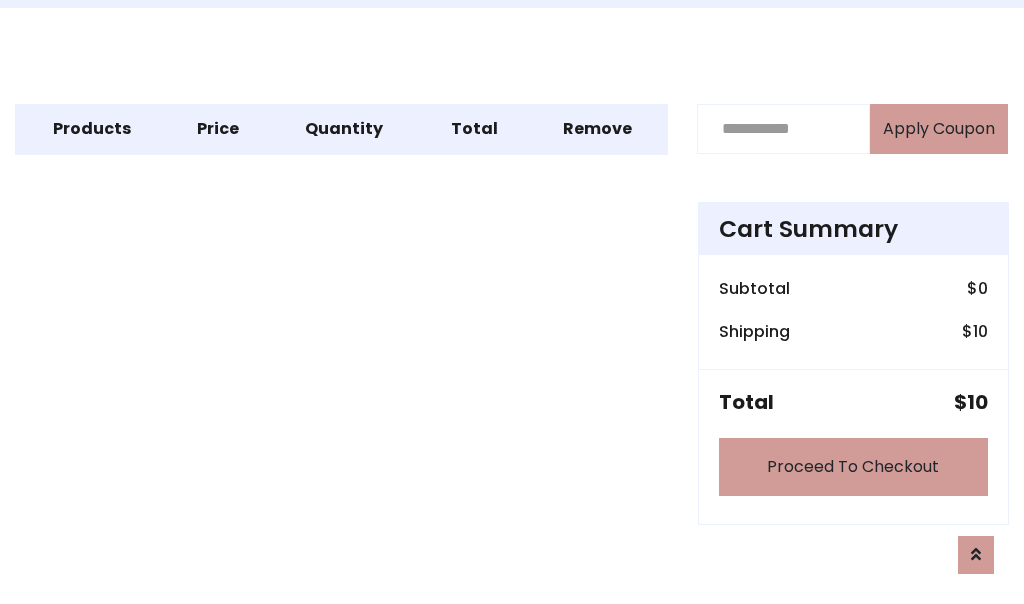 scroll, scrollTop: 247, scrollLeft: 0, axis: vertical 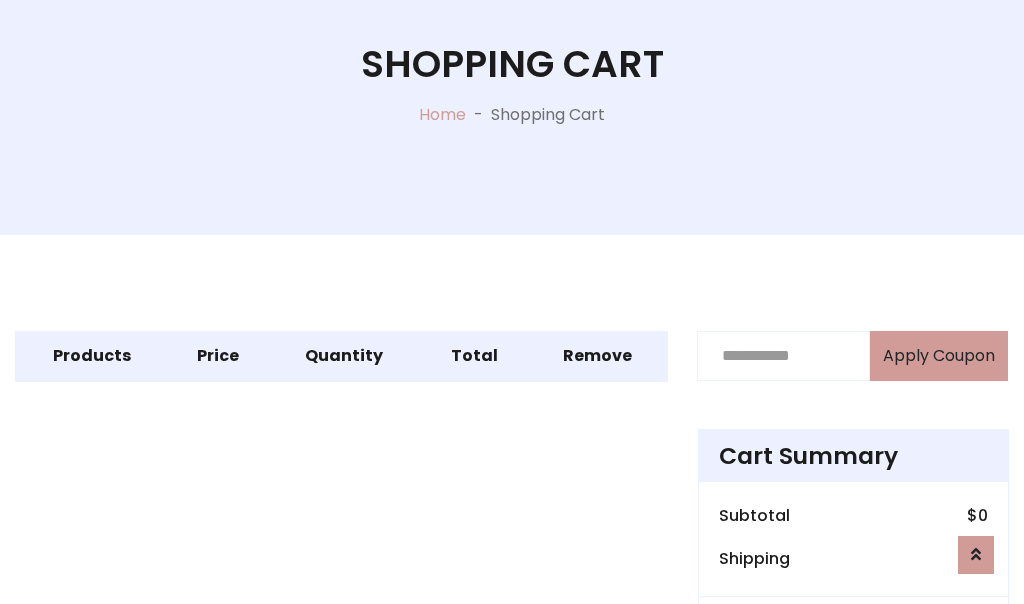 click on "Proceed To Checkout" at bounding box center [853, 694] 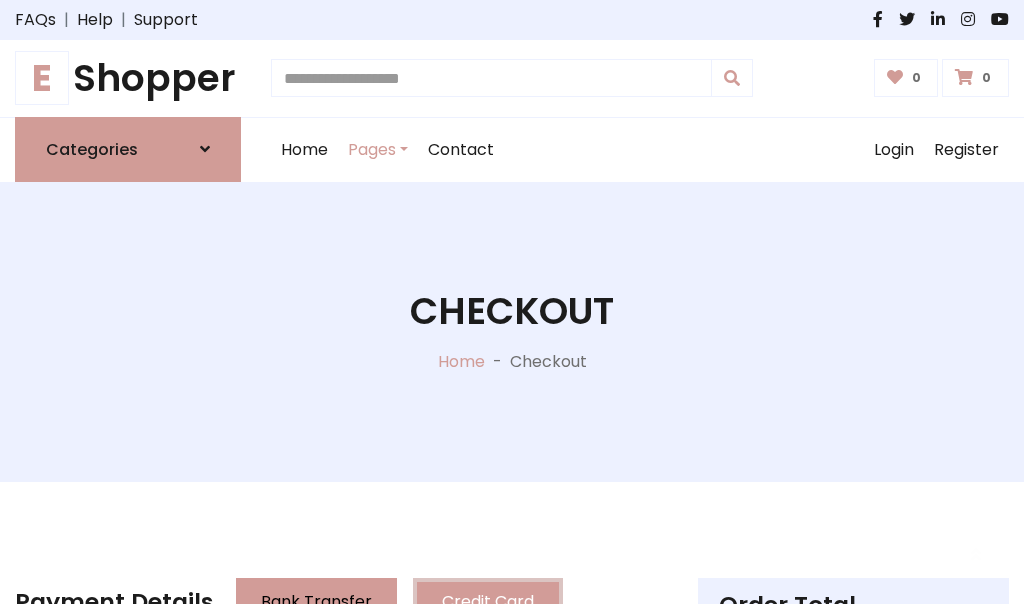 scroll, scrollTop: 137, scrollLeft: 0, axis: vertical 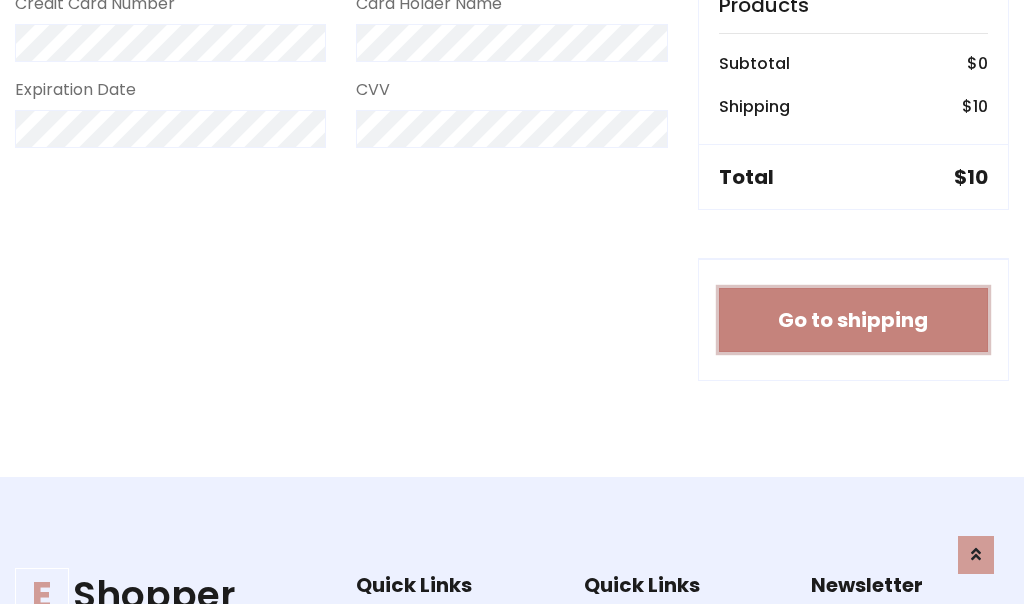 click on "Go to shipping" at bounding box center (853, 320) 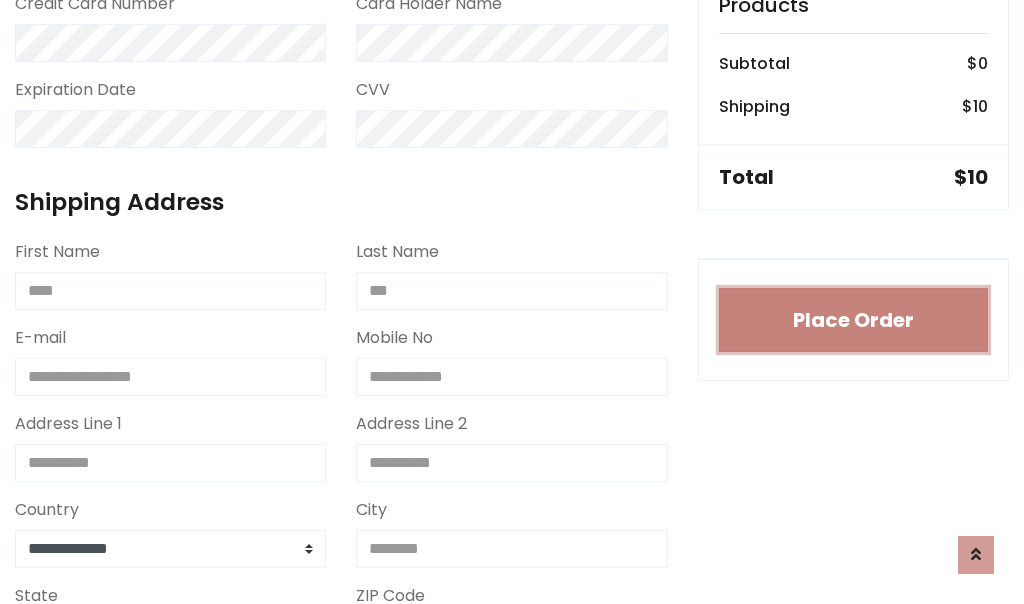 type 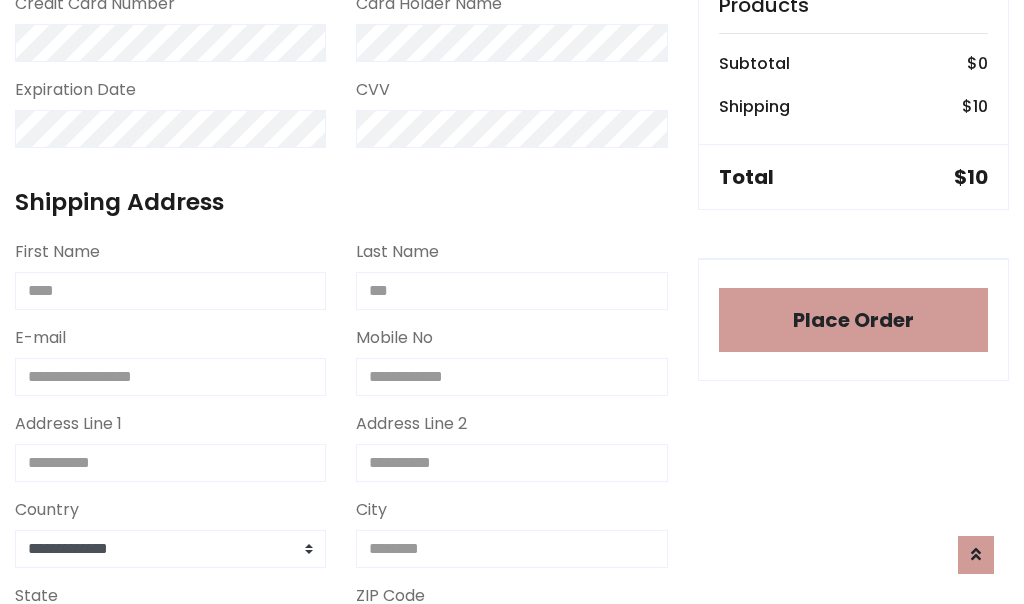 scroll, scrollTop: 1216, scrollLeft: 0, axis: vertical 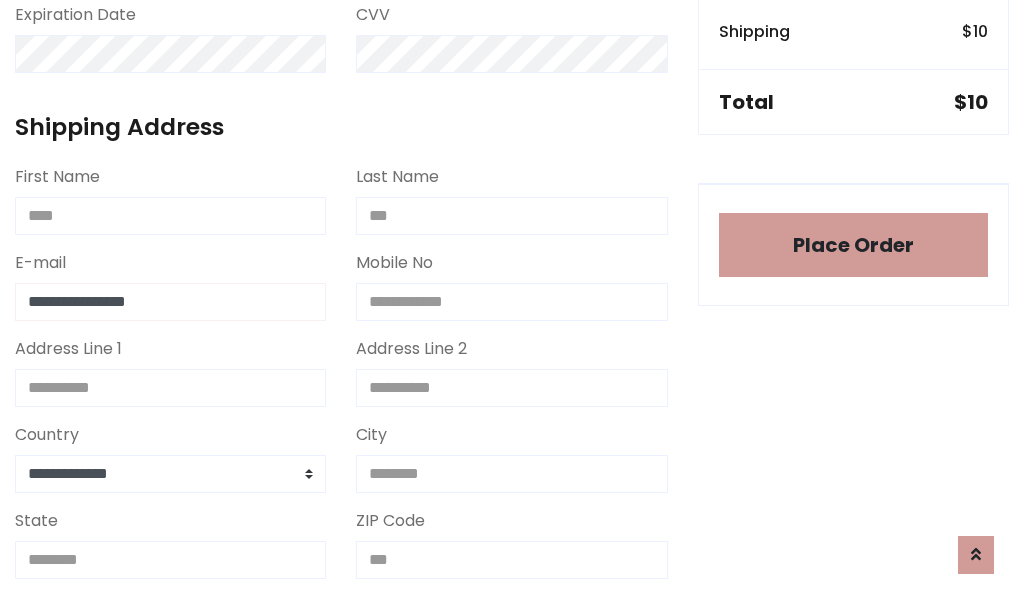 type on "**********" 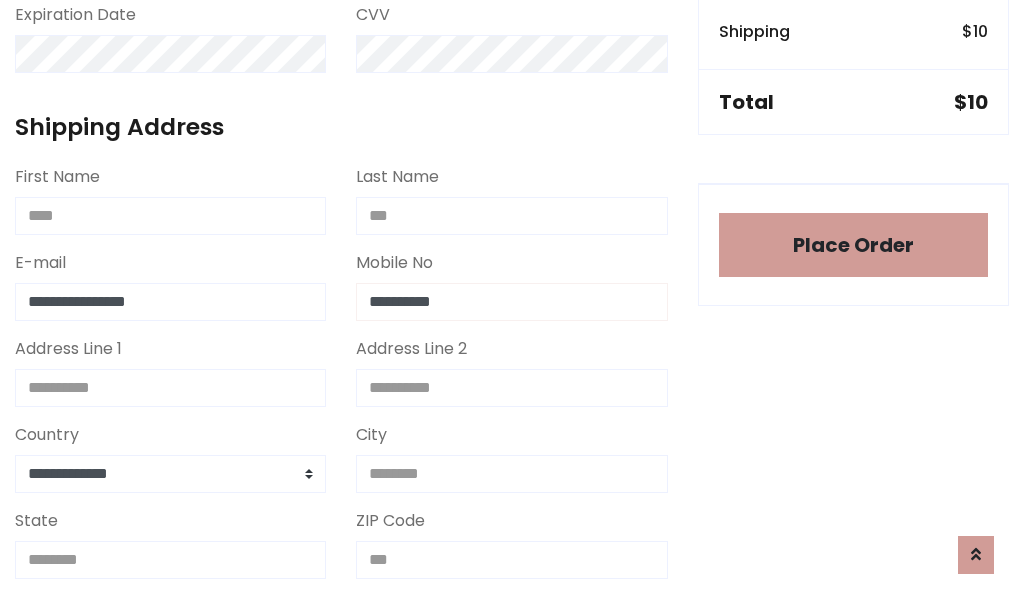 type on "**********" 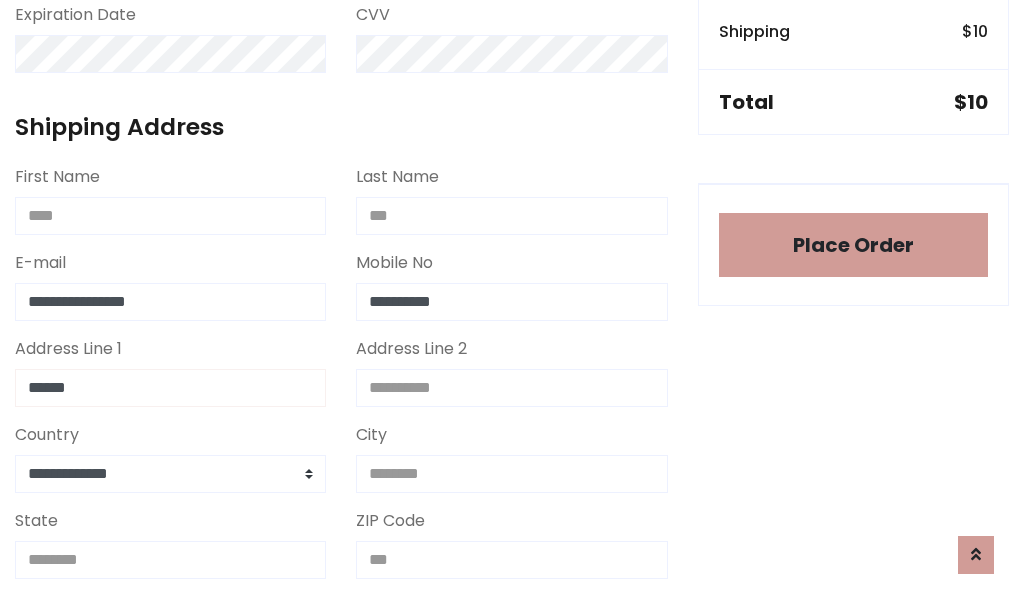 type on "******" 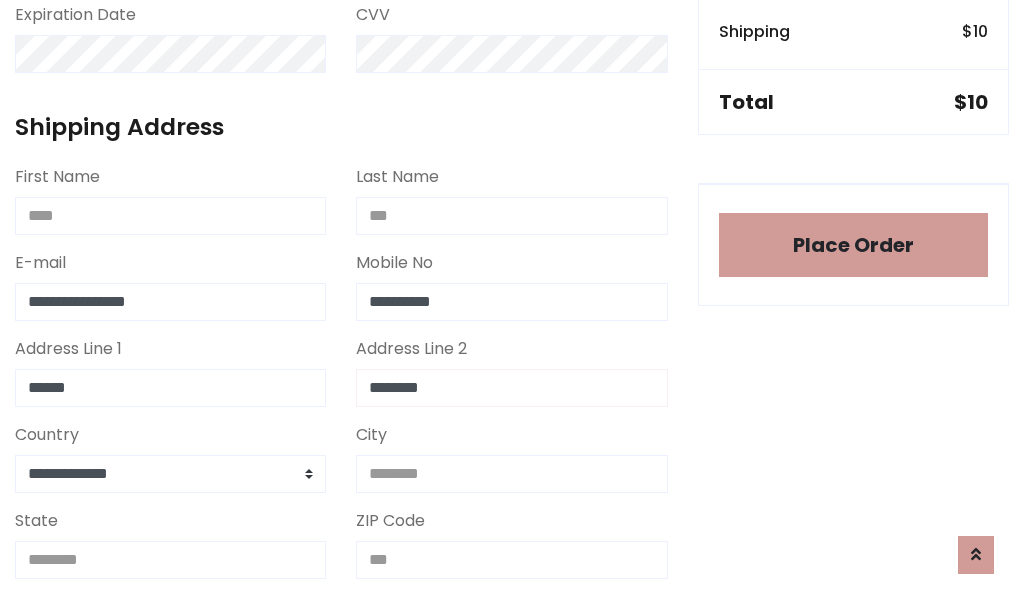 type on "********" 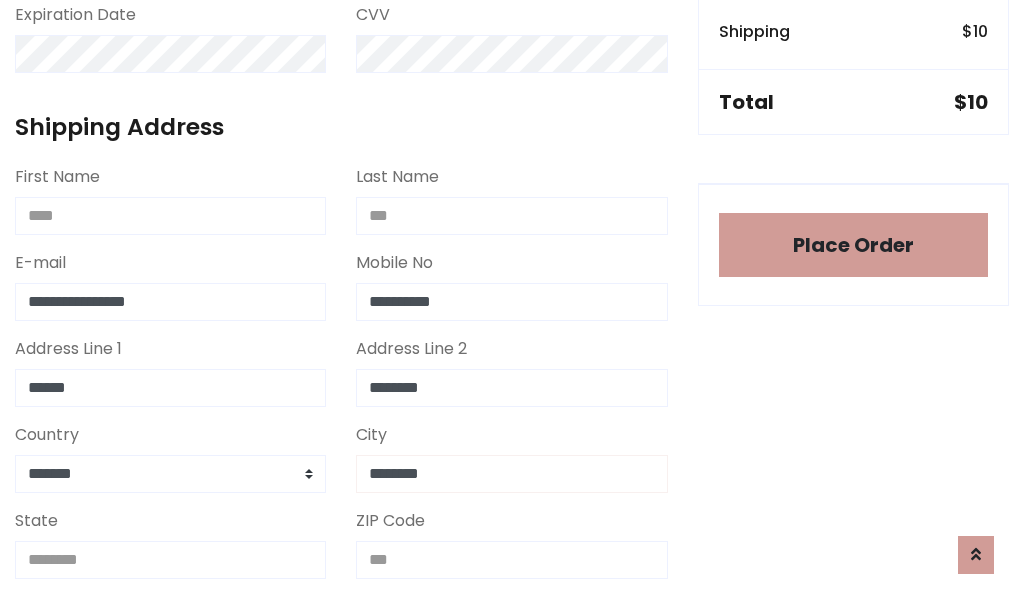 type on "********" 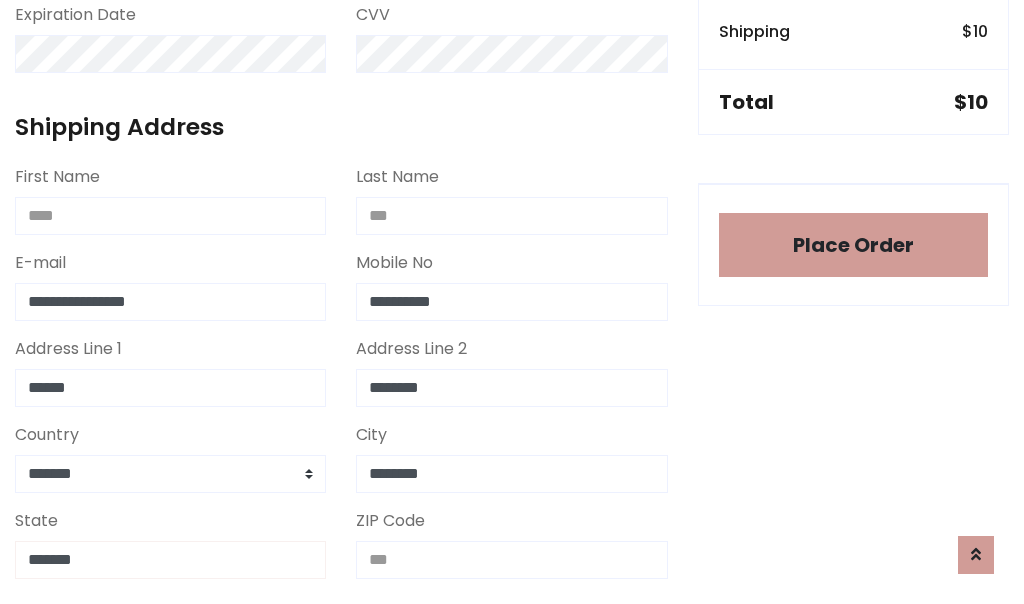 type on "*******" 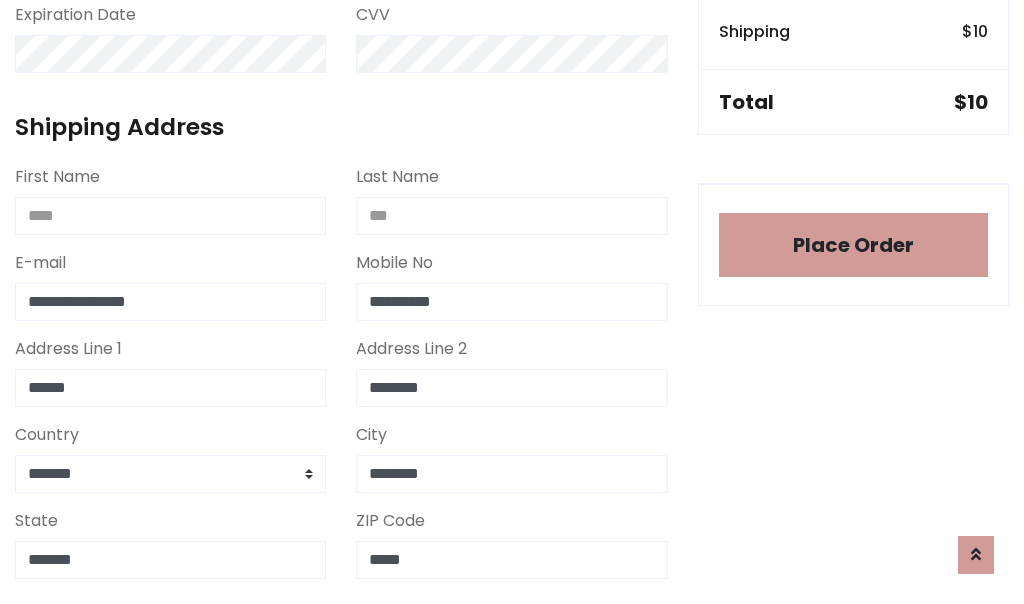 scroll, scrollTop: 403, scrollLeft: 0, axis: vertical 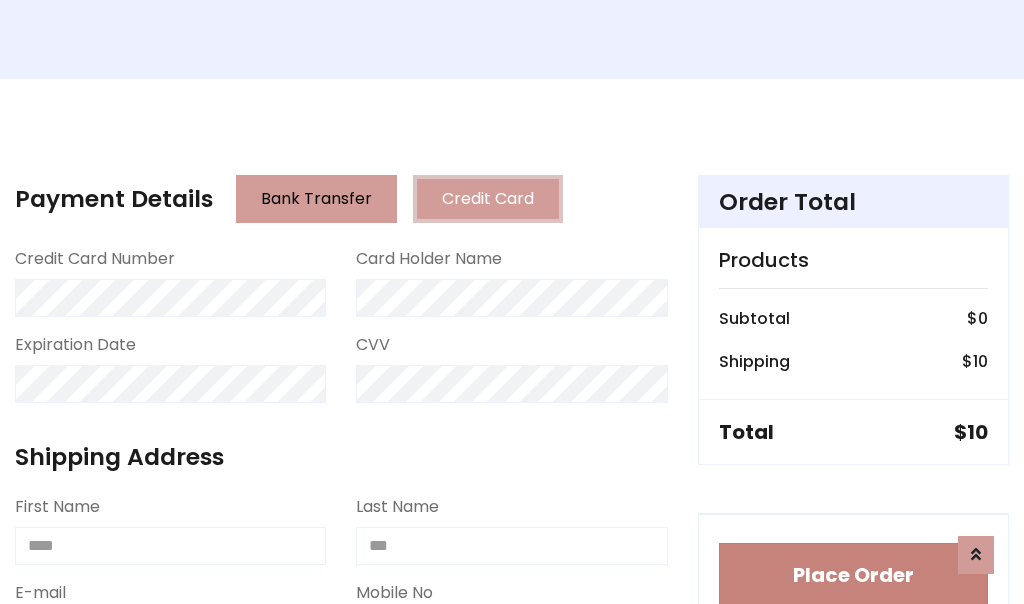 type on "*****" 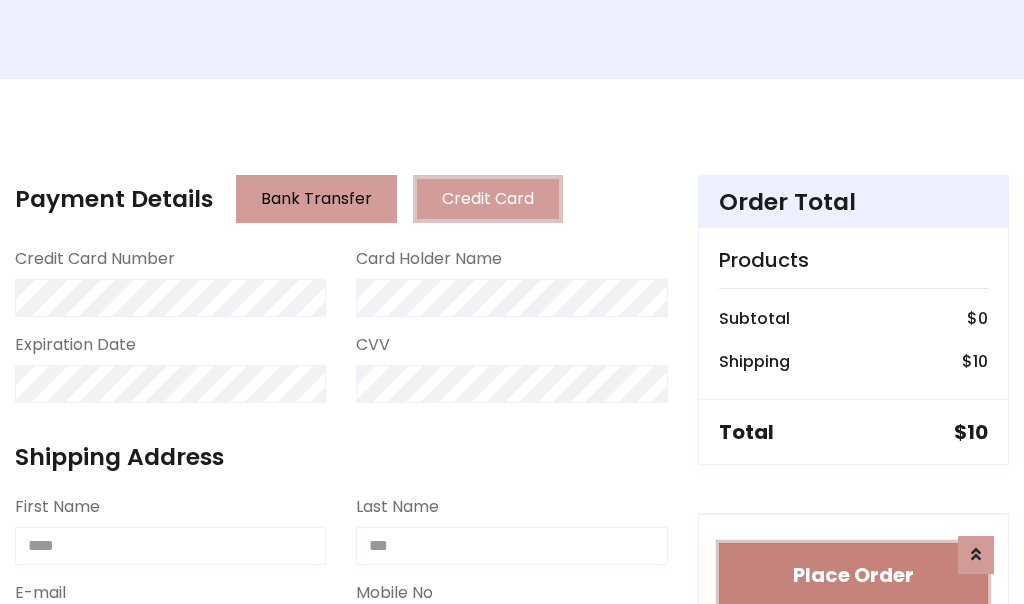 click on "Place Order" at bounding box center [853, 575] 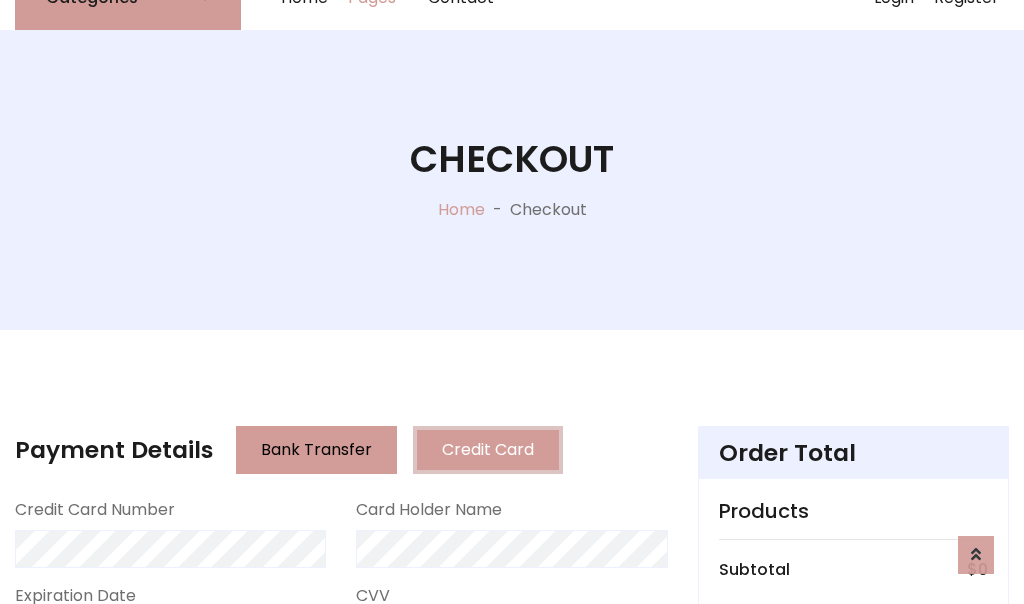 scroll, scrollTop: 0, scrollLeft: 0, axis: both 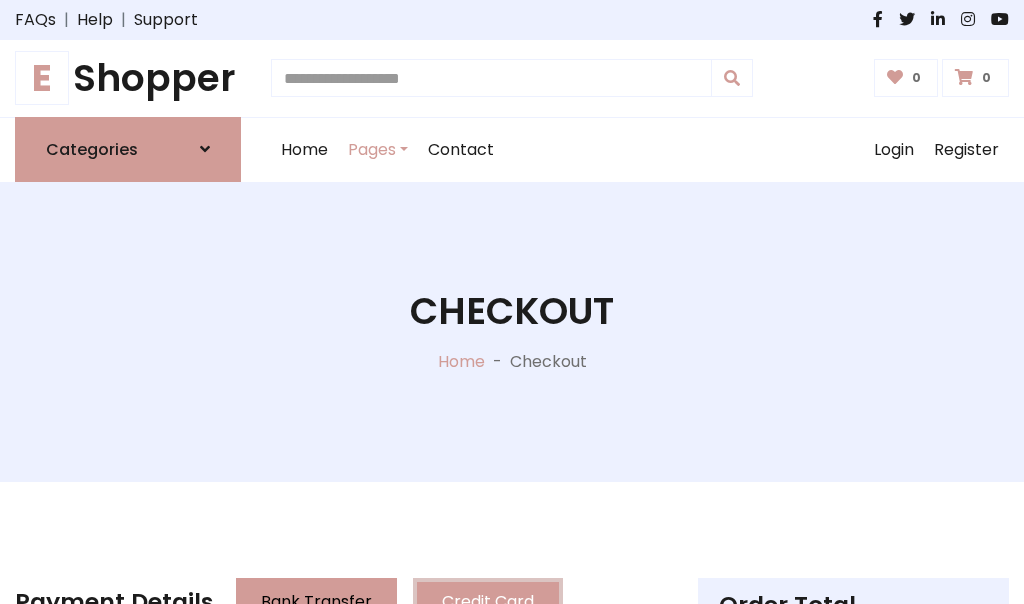 click on "E Shopper" at bounding box center [128, 78] 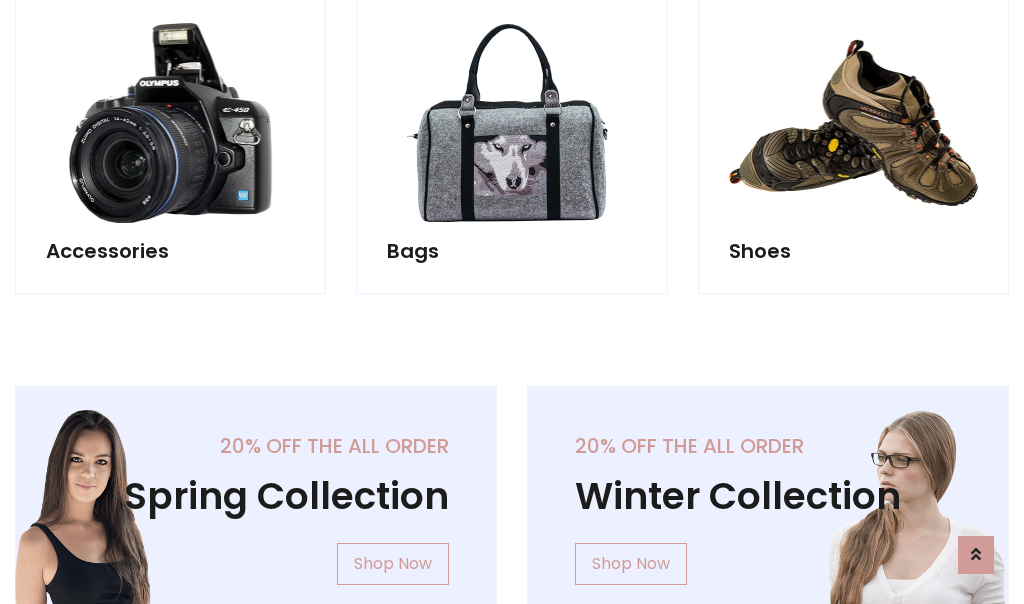 scroll, scrollTop: 770, scrollLeft: 0, axis: vertical 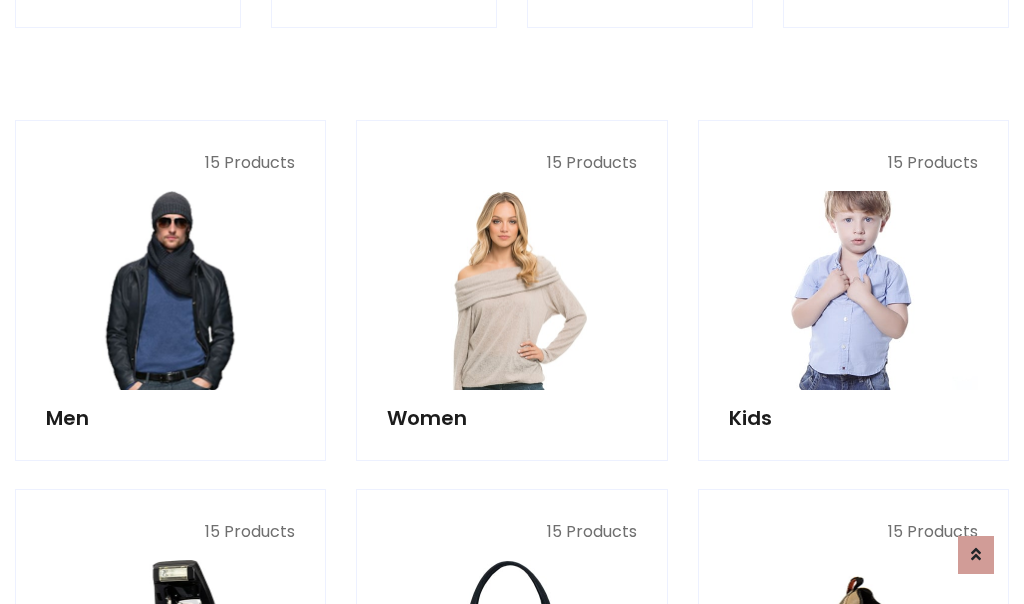 click at bounding box center [853, 290] 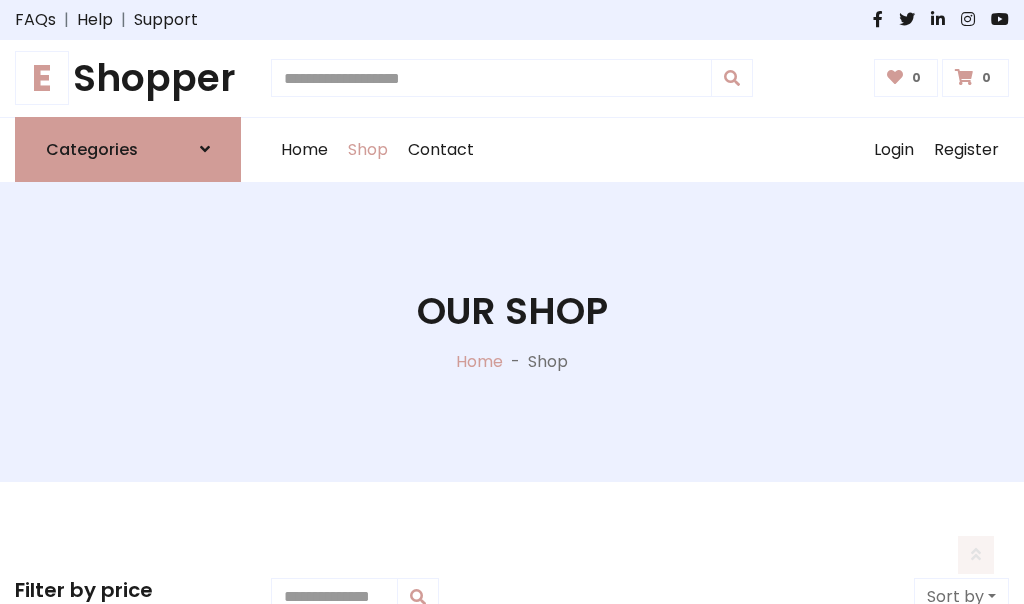 scroll, scrollTop: 549, scrollLeft: 0, axis: vertical 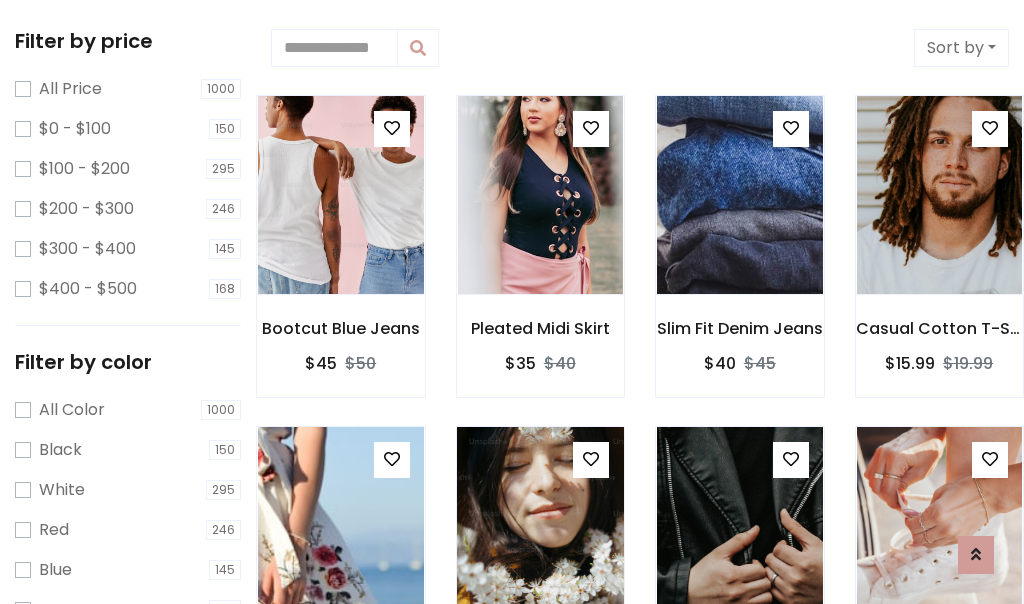 click at bounding box center [392, 128] 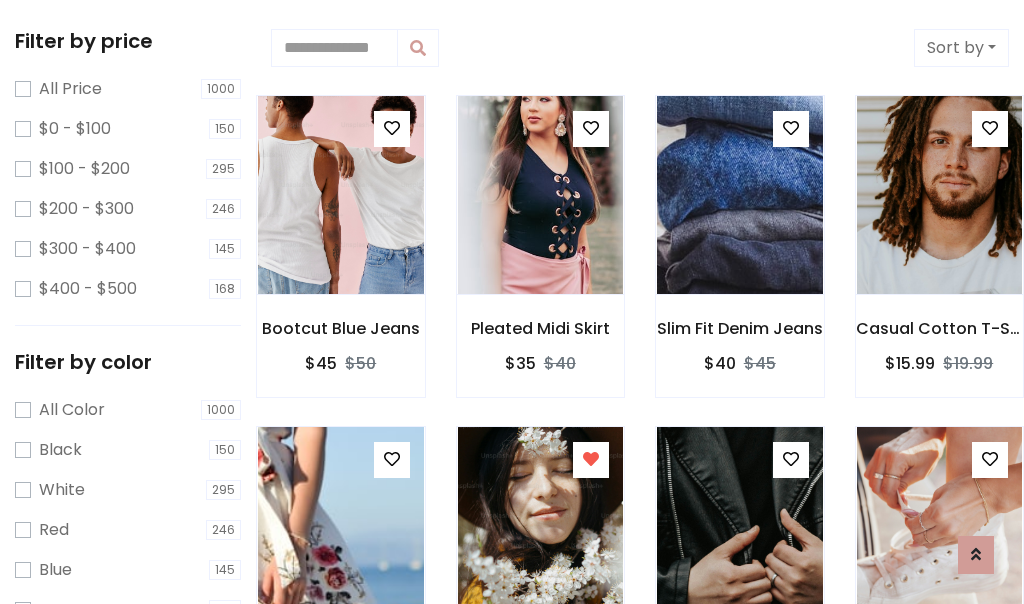 click at bounding box center [939, 858] 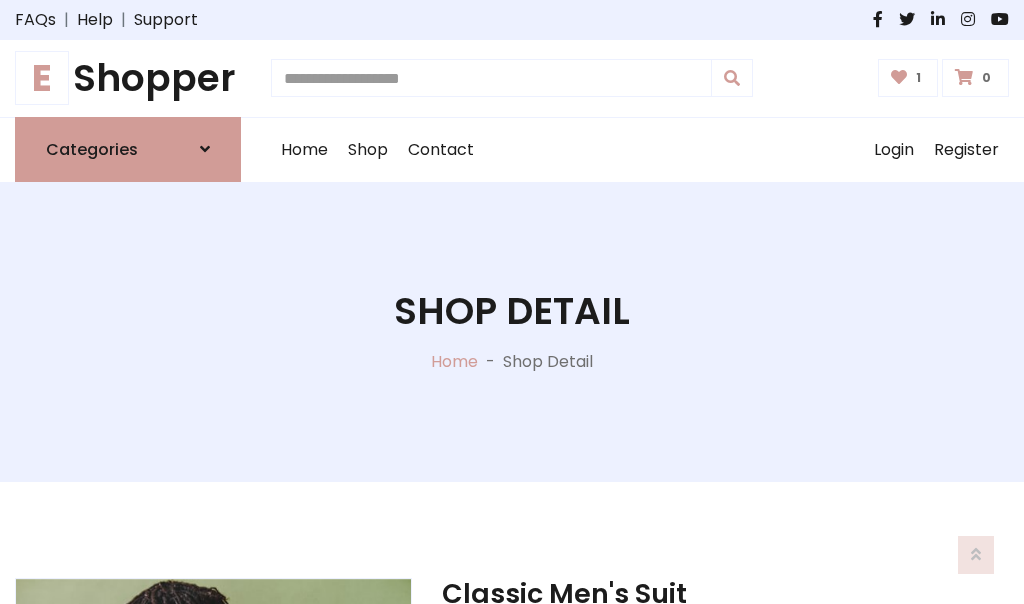 scroll, scrollTop: 262, scrollLeft: 0, axis: vertical 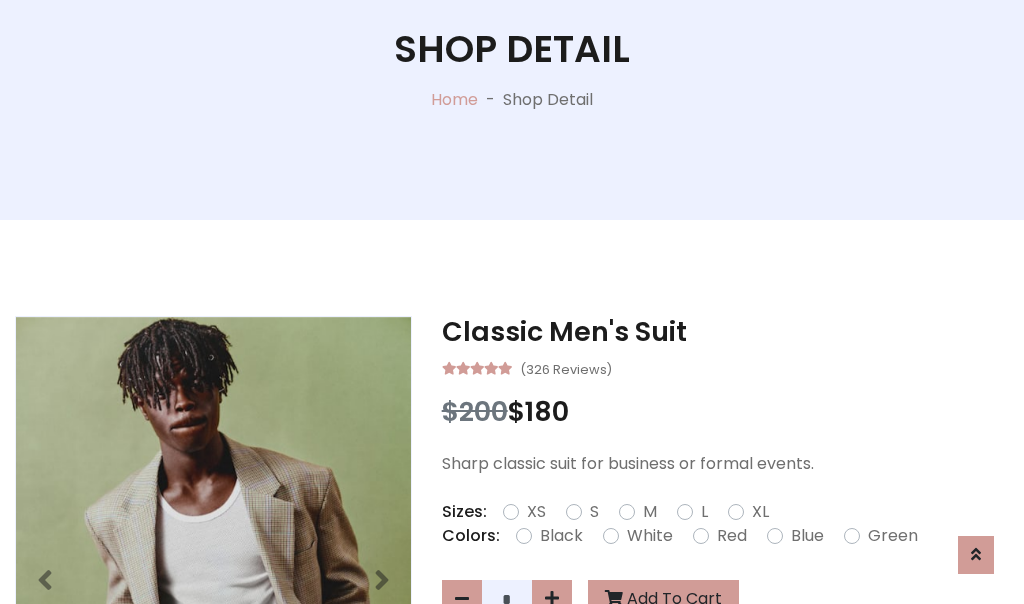 click on "XL" at bounding box center (760, 512) 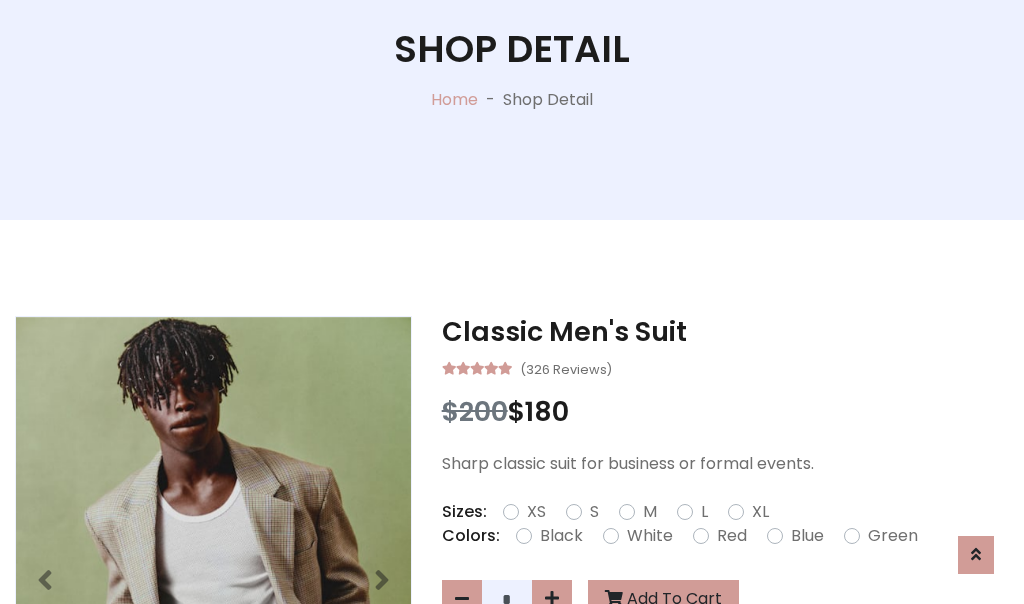 click on "Black" at bounding box center (561, 536) 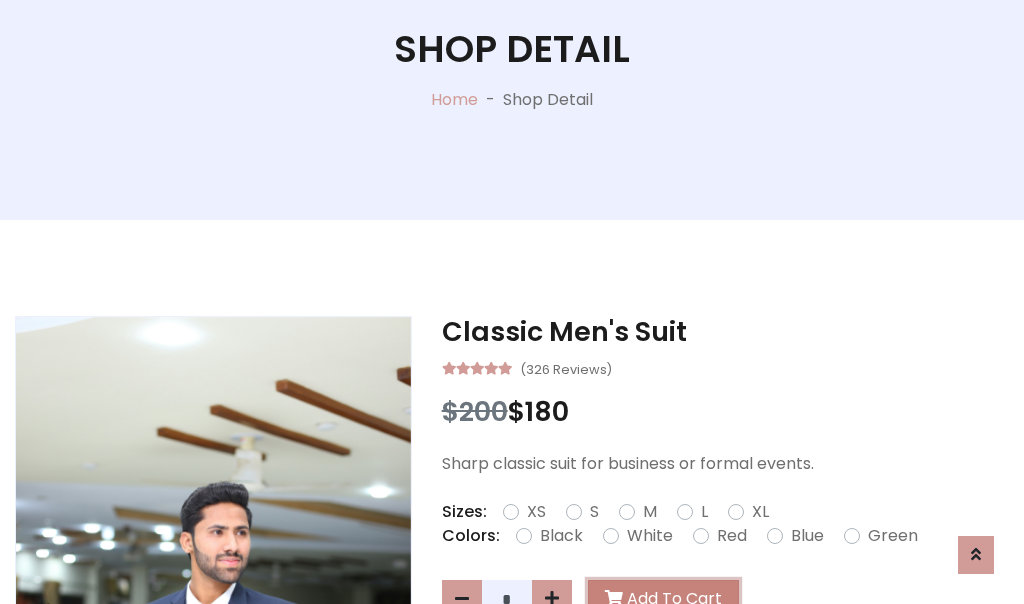 click on "Add To Cart" at bounding box center [663, 599] 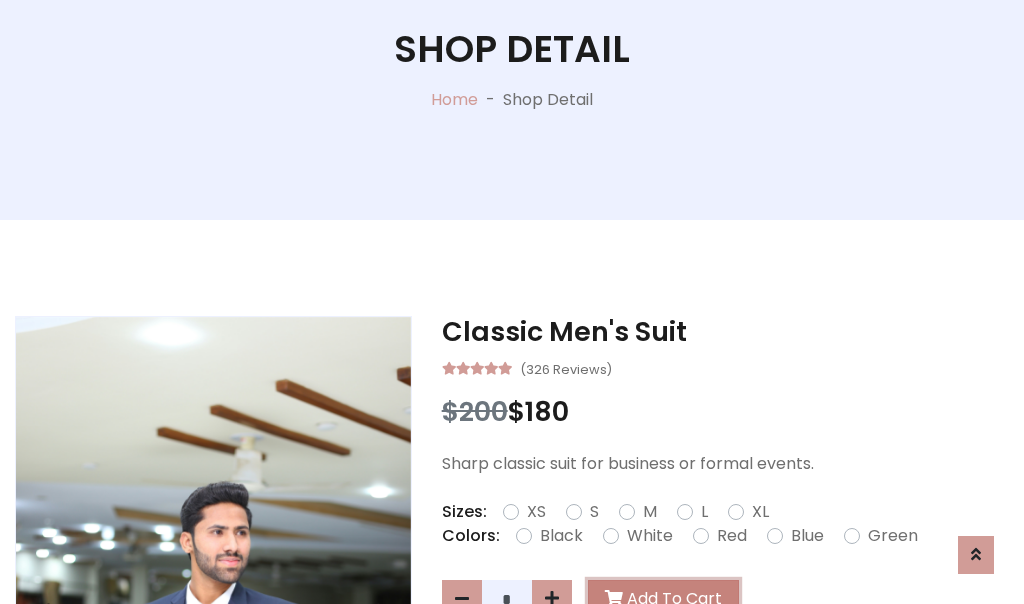 scroll, scrollTop: 0, scrollLeft: 0, axis: both 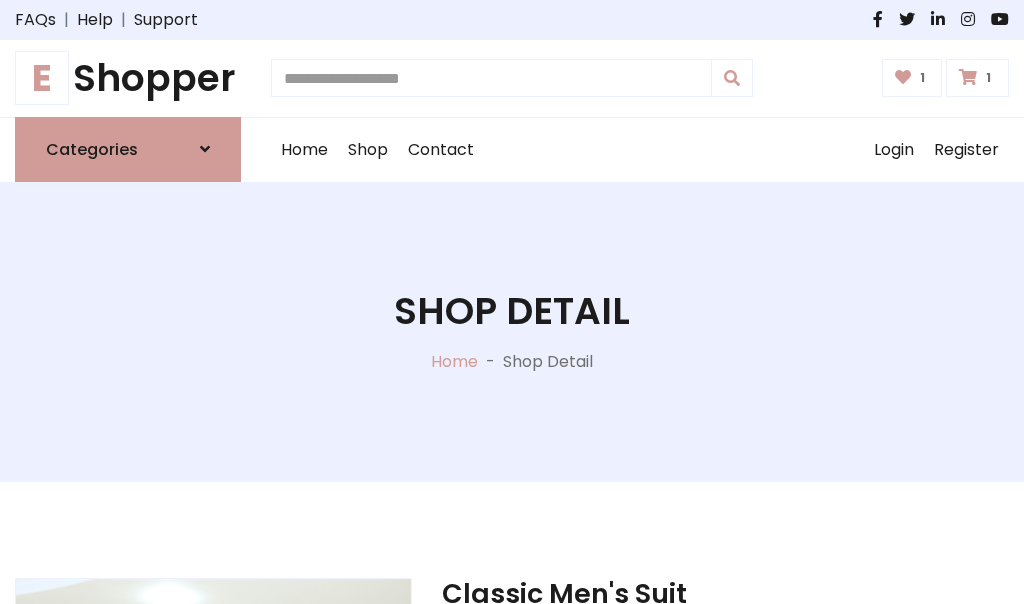 click at bounding box center (968, 77) 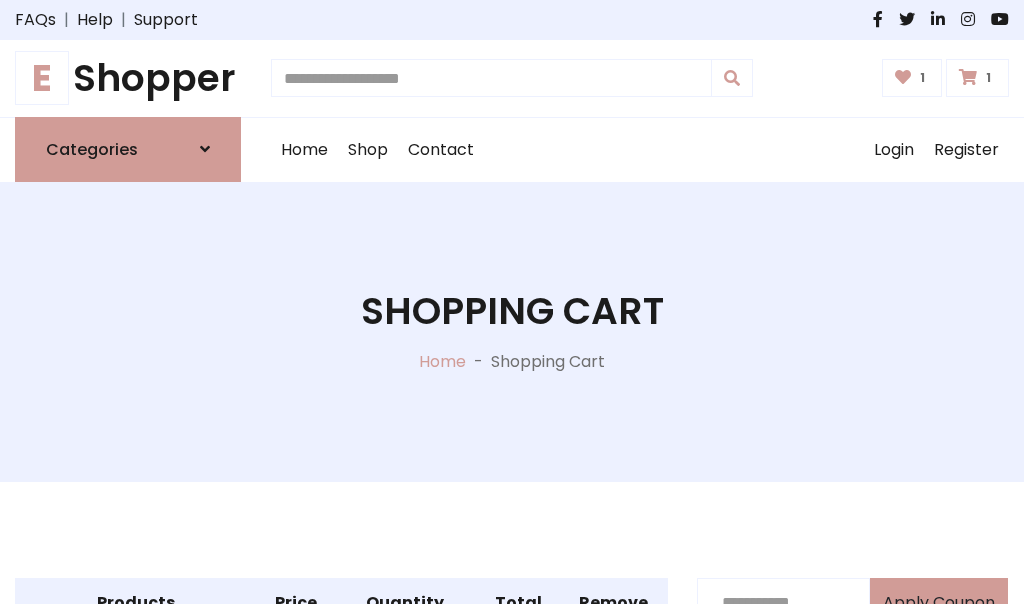 scroll, scrollTop: 570, scrollLeft: 0, axis: vertical 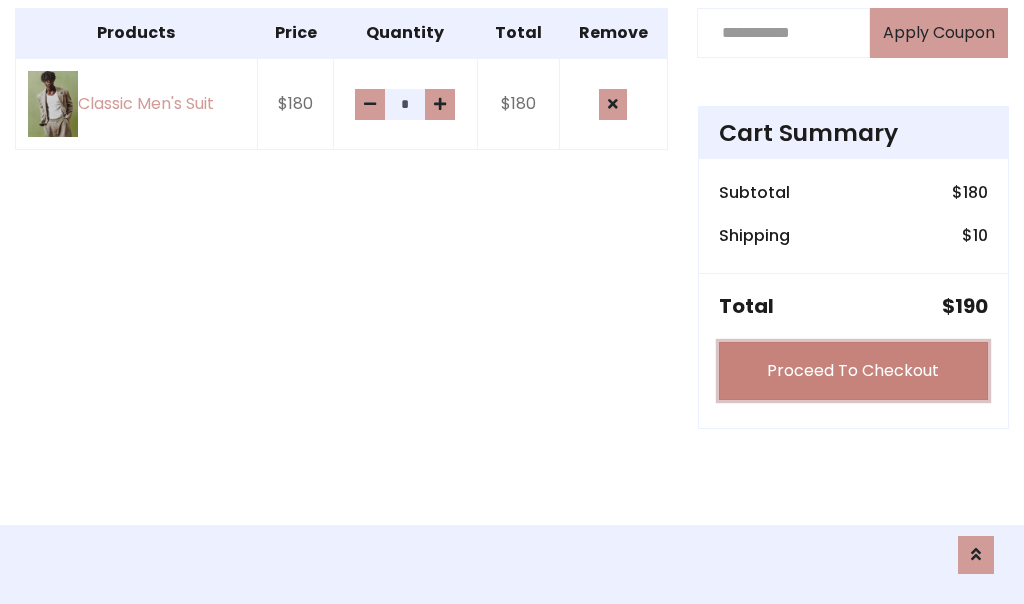 click on "Proceed To Checkout" at bounding box center (853, 371) 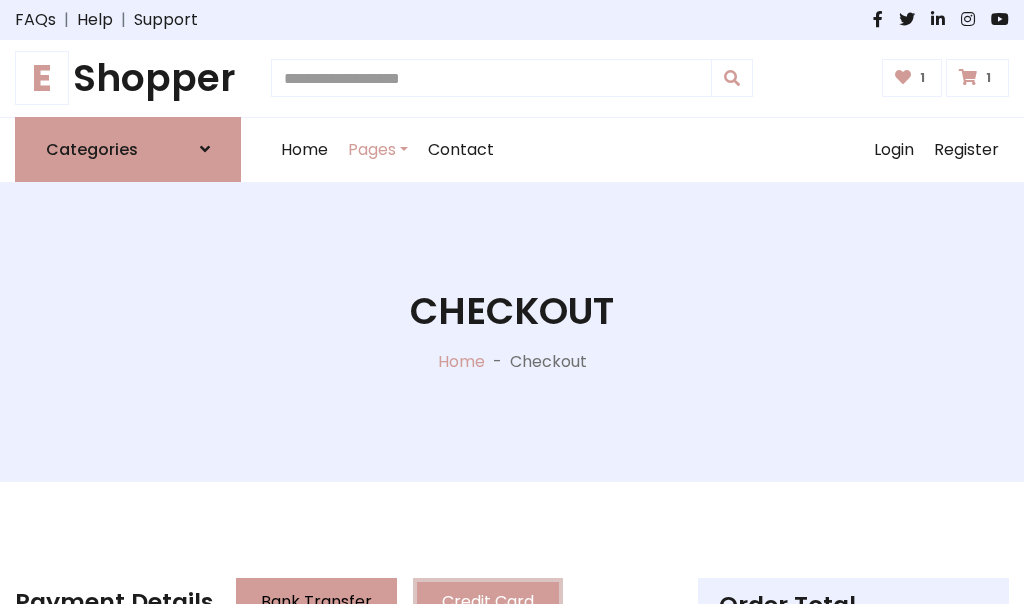 scroll, scrollTop: 201, scrollLeft: 0, axis: vertical 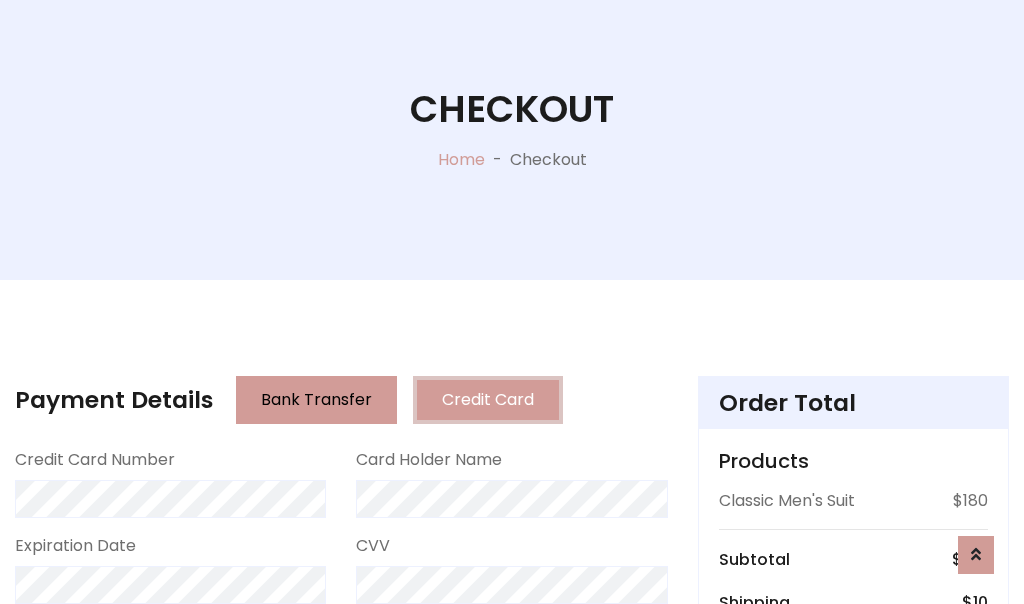 click on "Go to shipping" at bounding box center (853, 816) 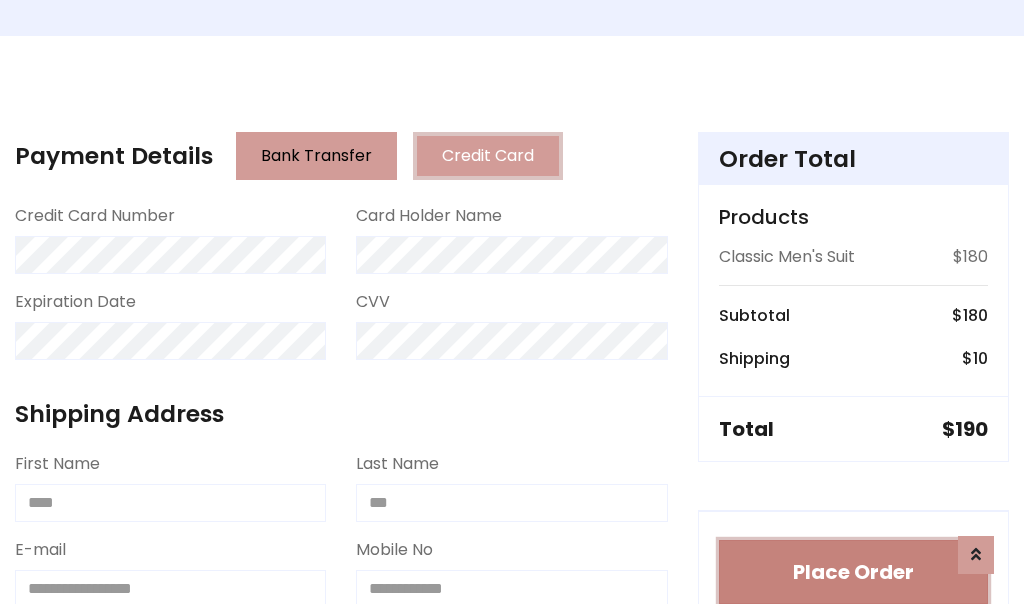 type 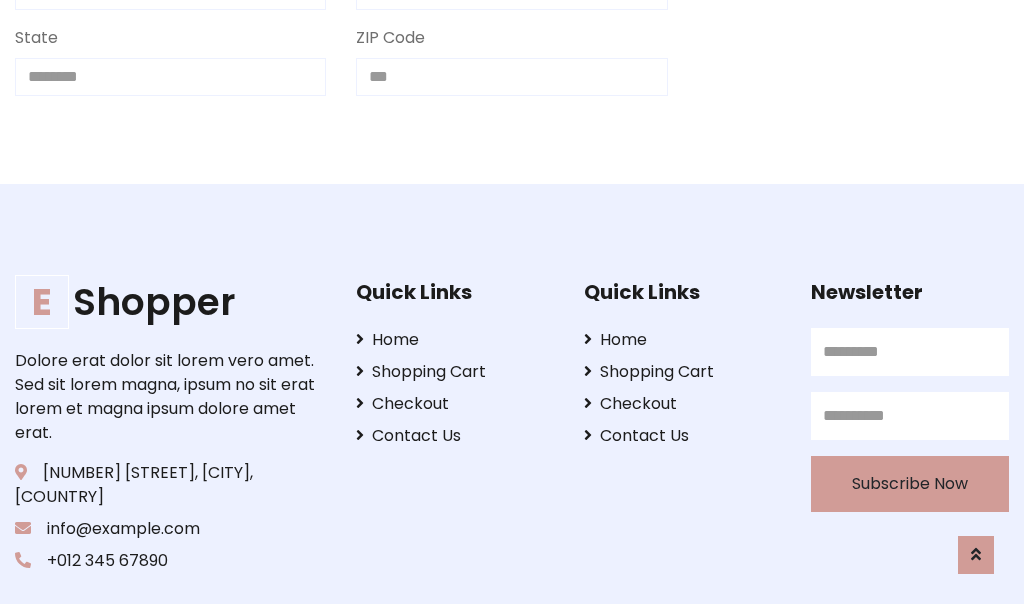 scroll, scrollTop: 733, scrollLeft: 0, axis: vertical 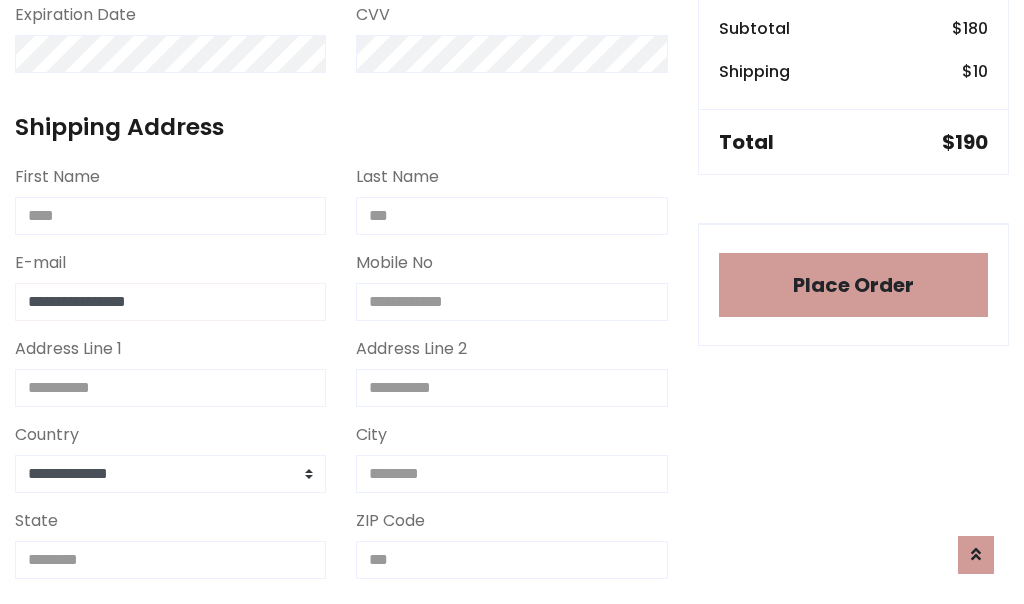 type on "**********" 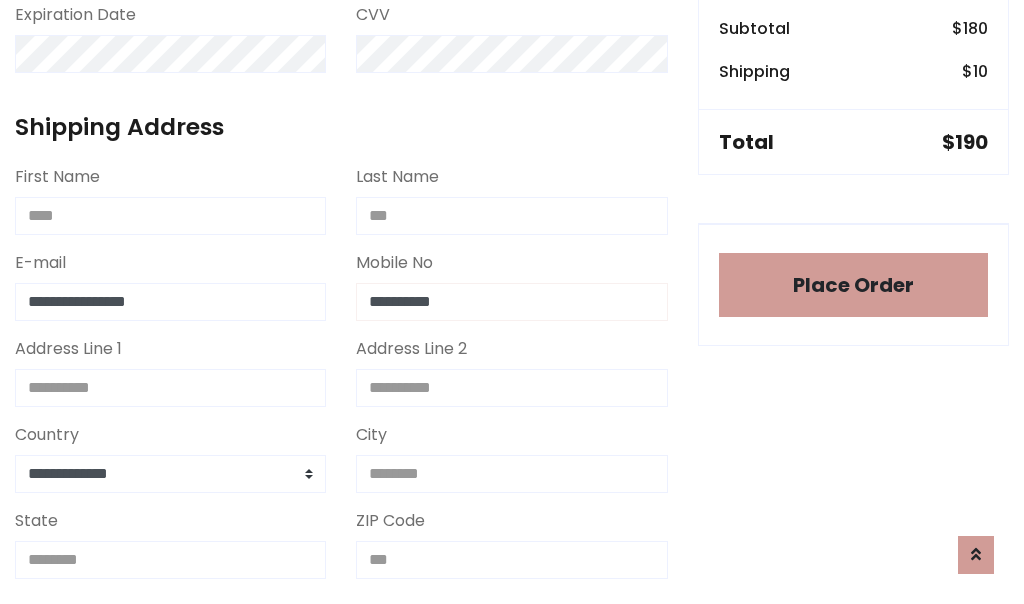 scroll, scrollTop: 573, scrollLeft: 0, axis: vertical 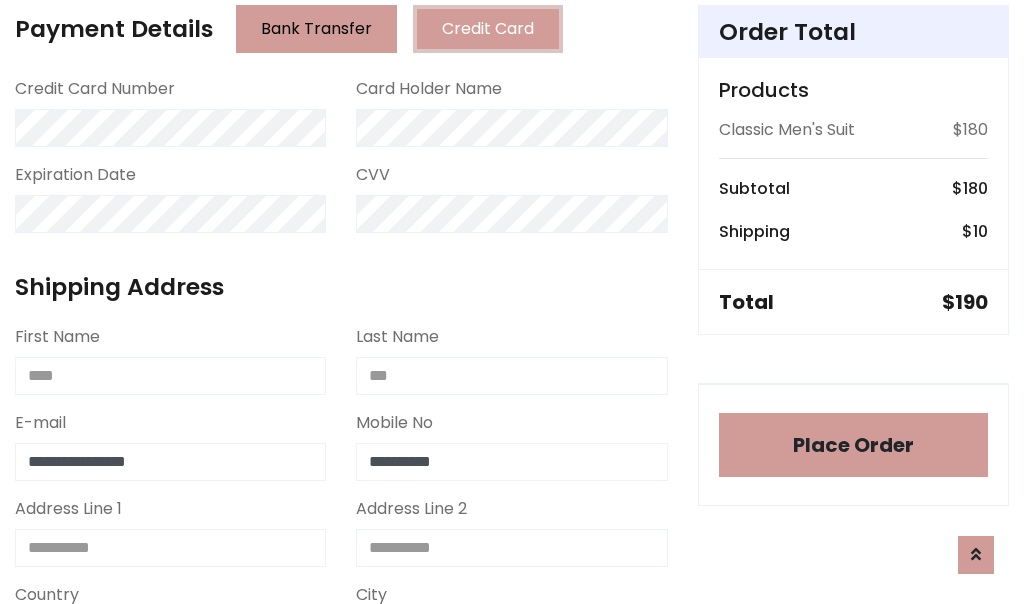 type on "**********" 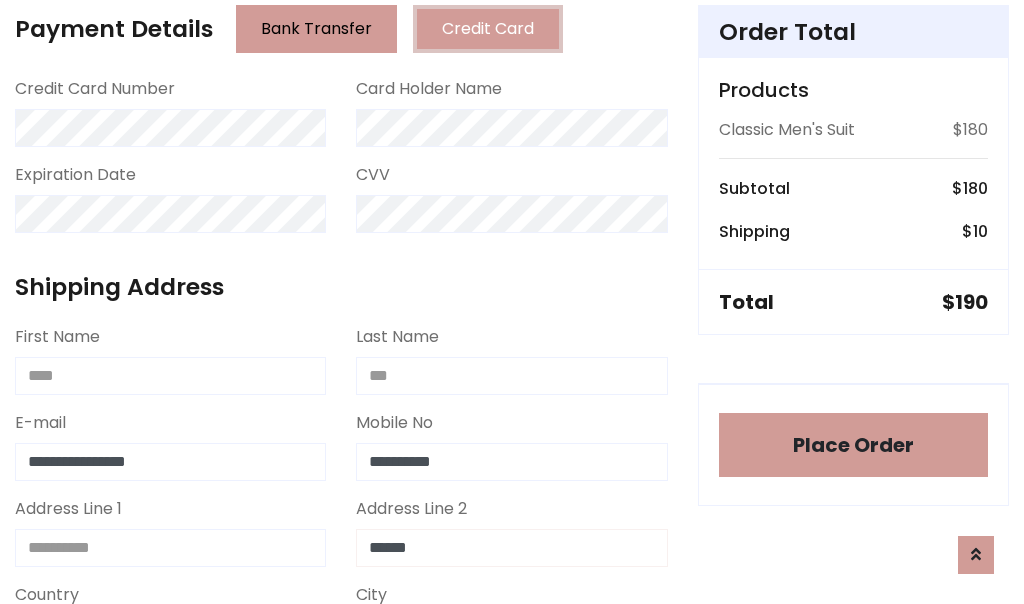type on "******" 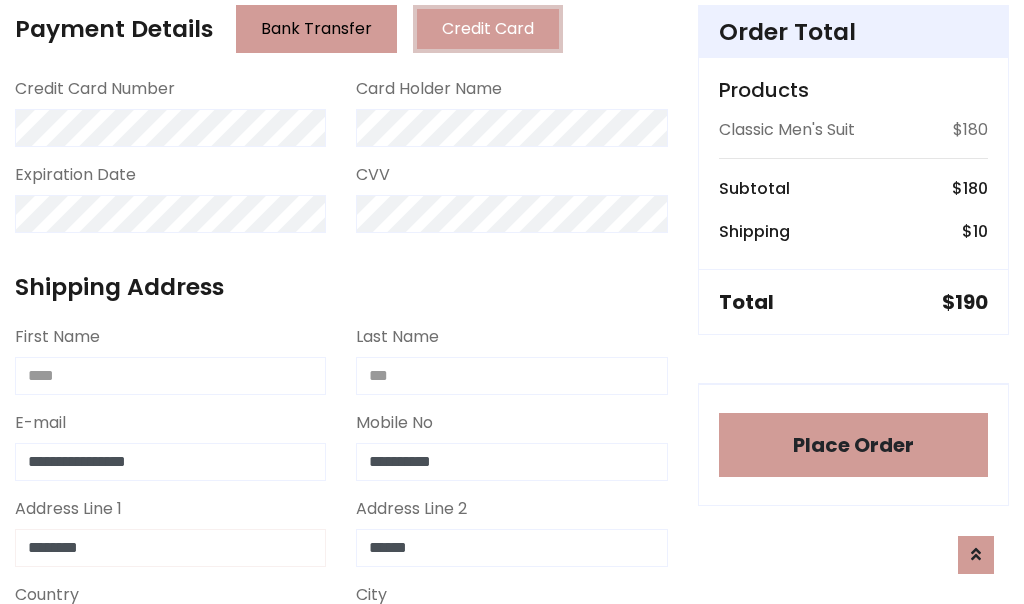 type on "********" 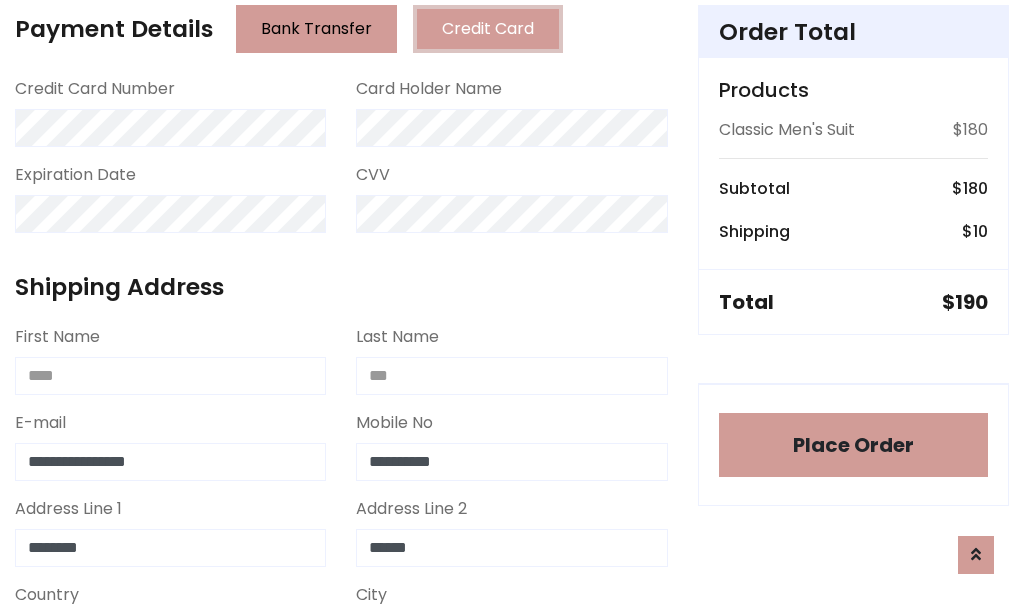 scroll, scrollTop: 905, scrollLeft: 0, axis: vertical 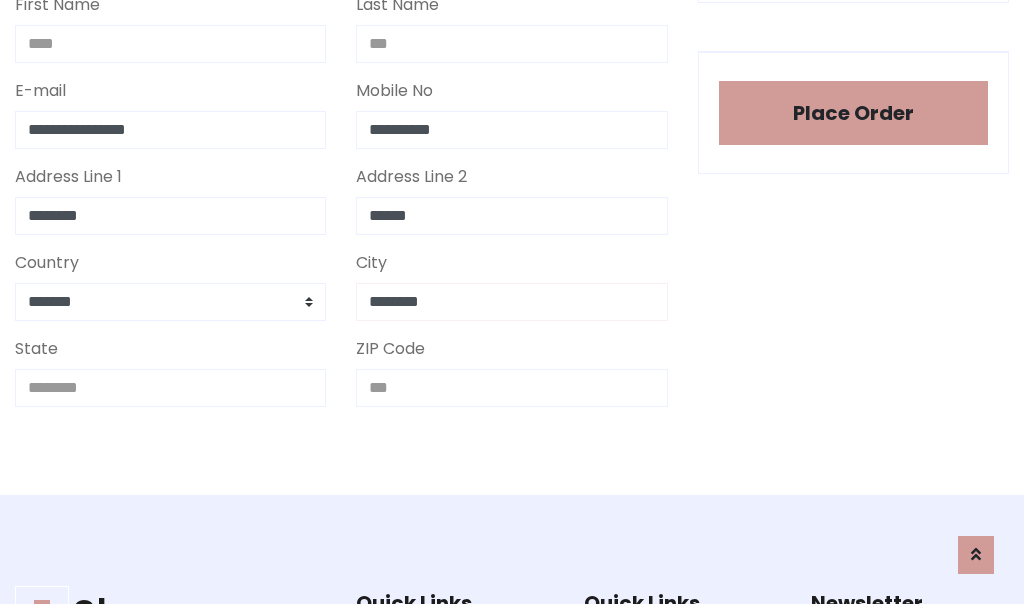 type on "********" 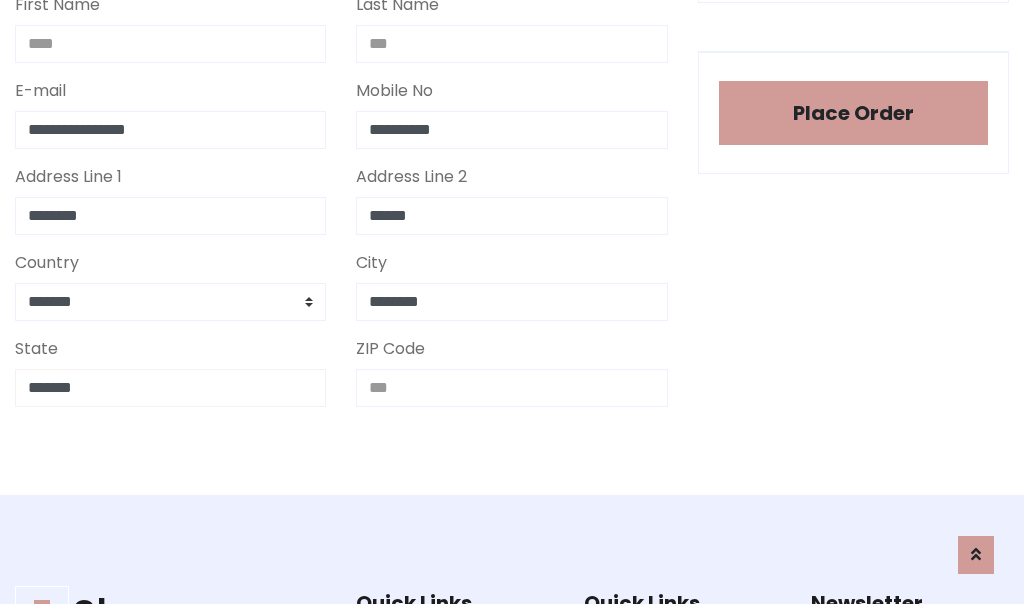 type on "*******" 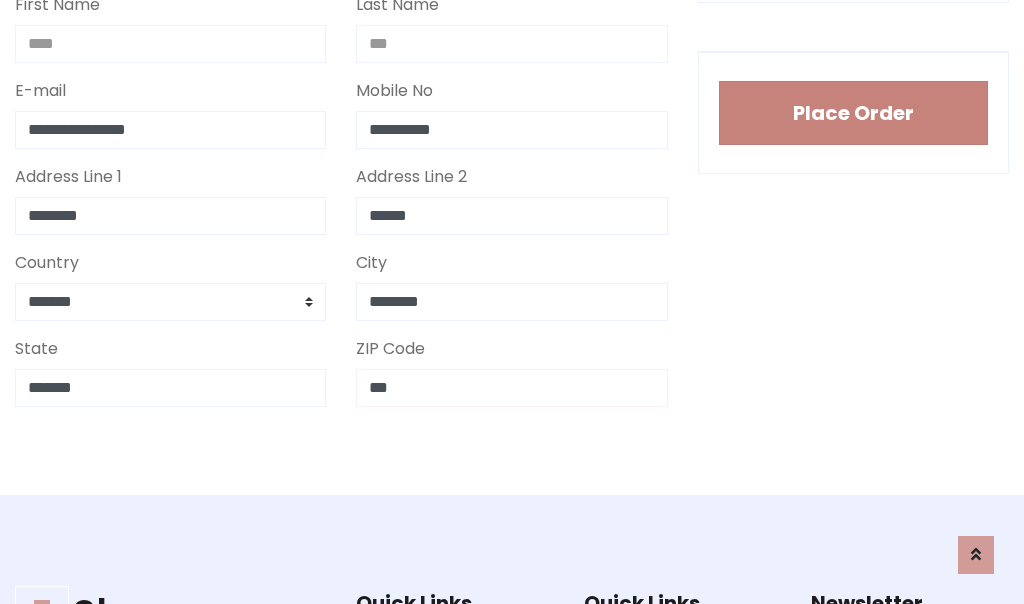 type on "***" 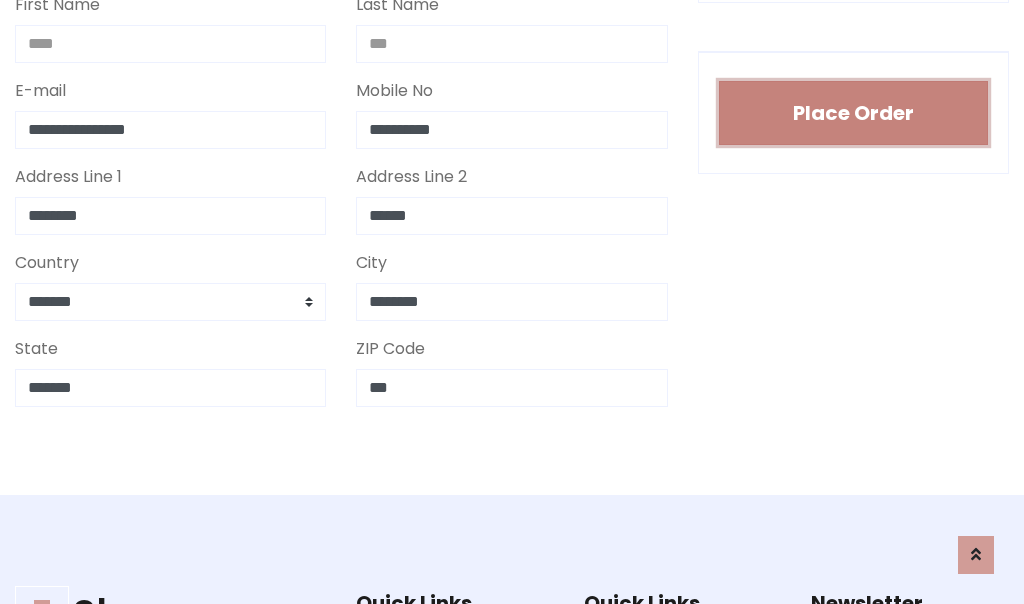 click on "Place Order" at bounding box center [853, 113] 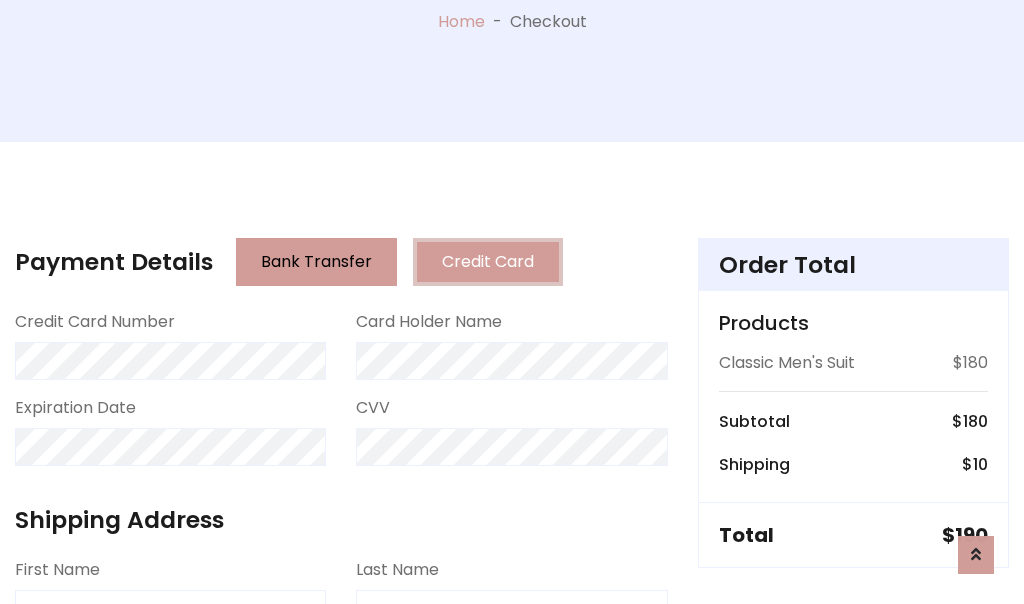 scroll, scrollTop: 0, scrollLeft: 0, axis: both 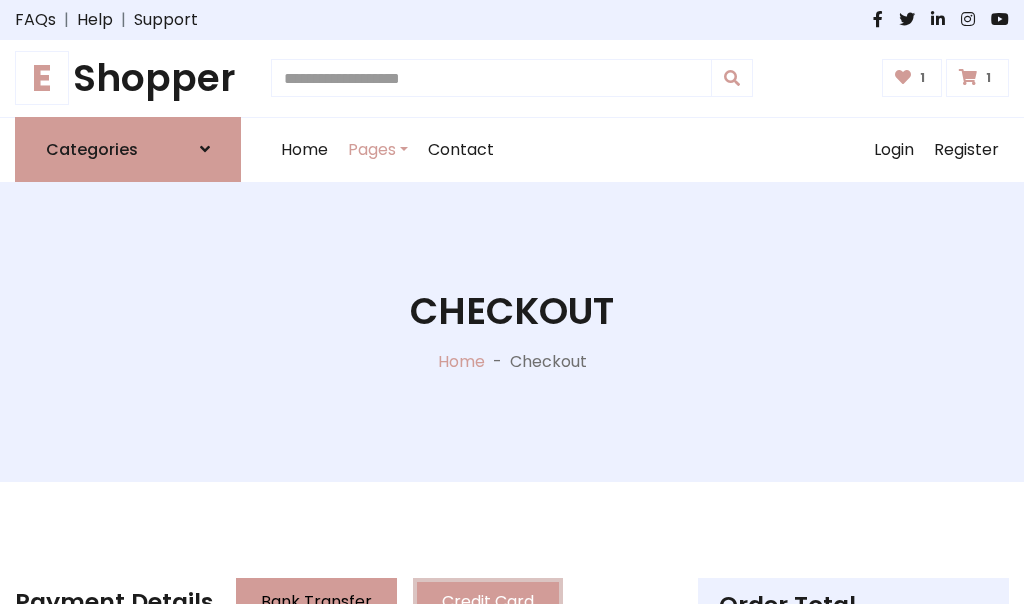 click on "E" at bounding box center (42, 78) 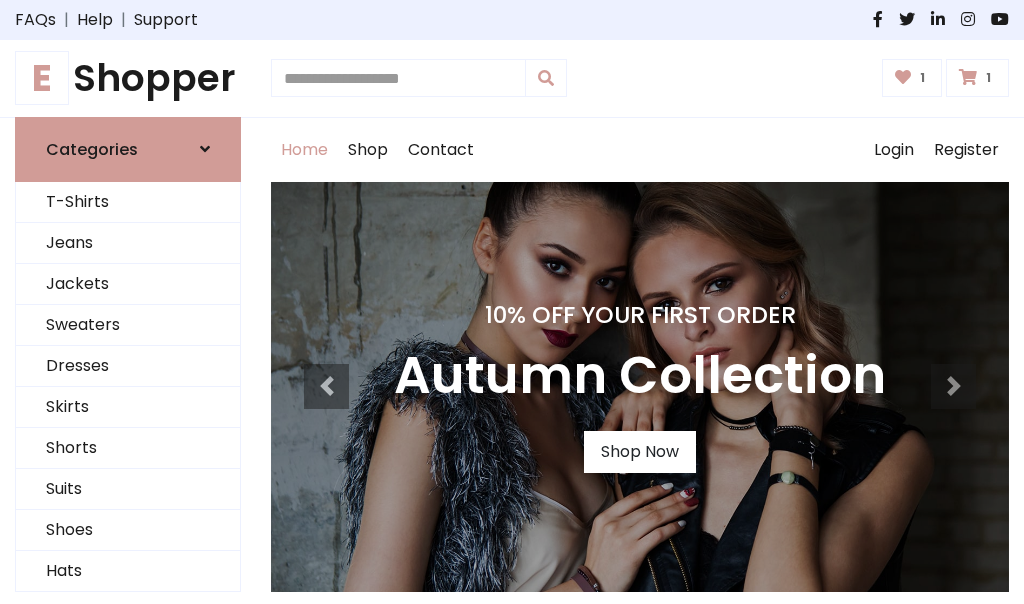 scroll, scrollTop: 0, scrollLeft: 0, axis: both 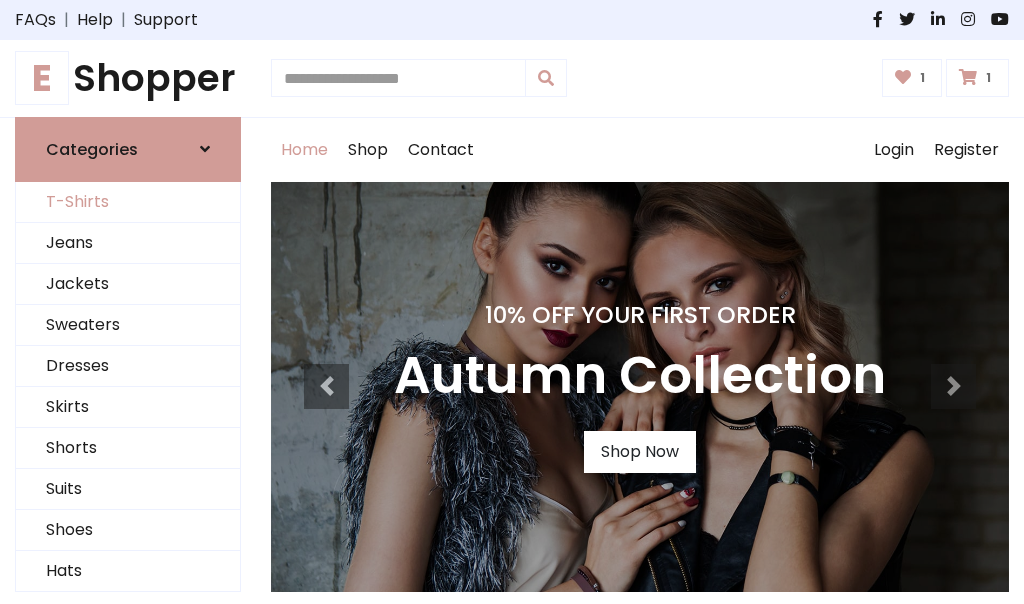 click on "T-Shirts" at bounding box center (128, 202) 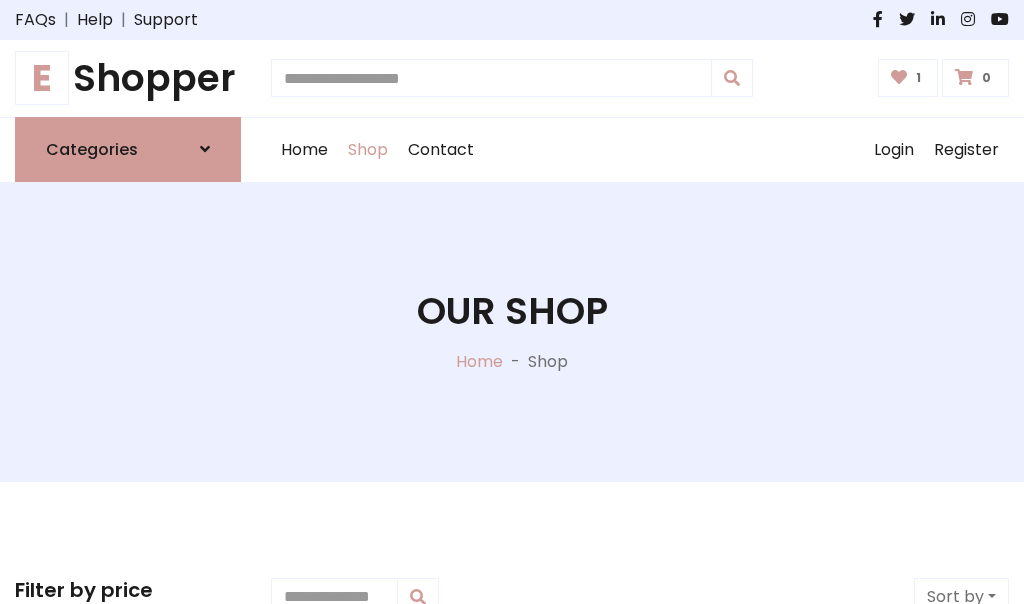 scroll, scrollTop: 0, scrollLeft: 0, axis: both 